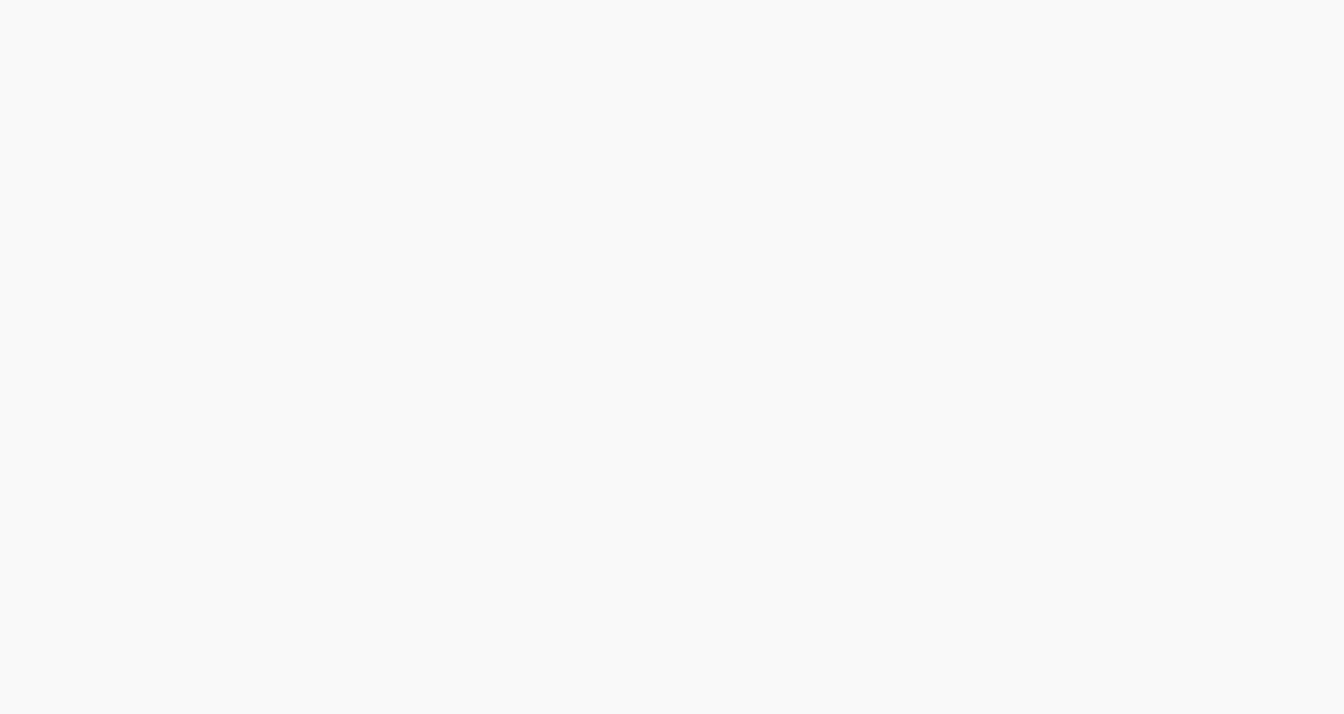 scroll, scrollTop: 0, scrollLeft: 0, axis: both 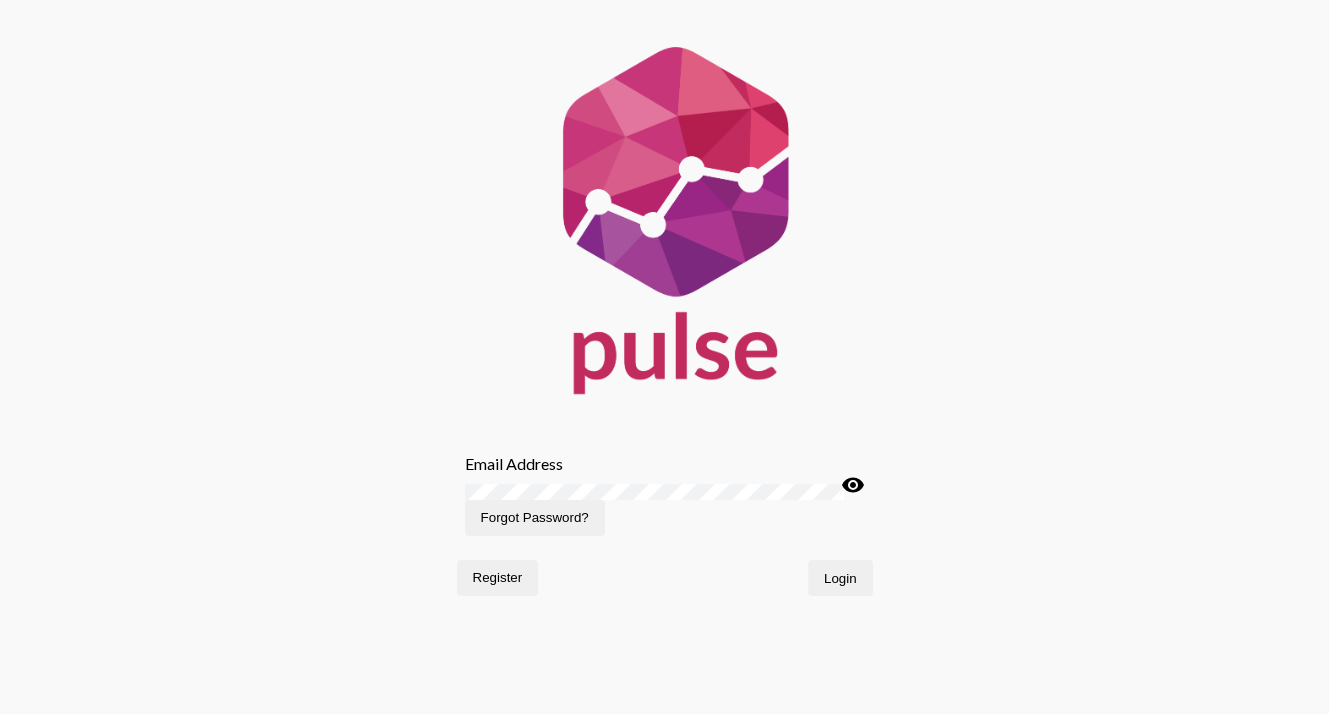 type on "[EMAIL_ADDRESS][DOMAIN_NAME]" 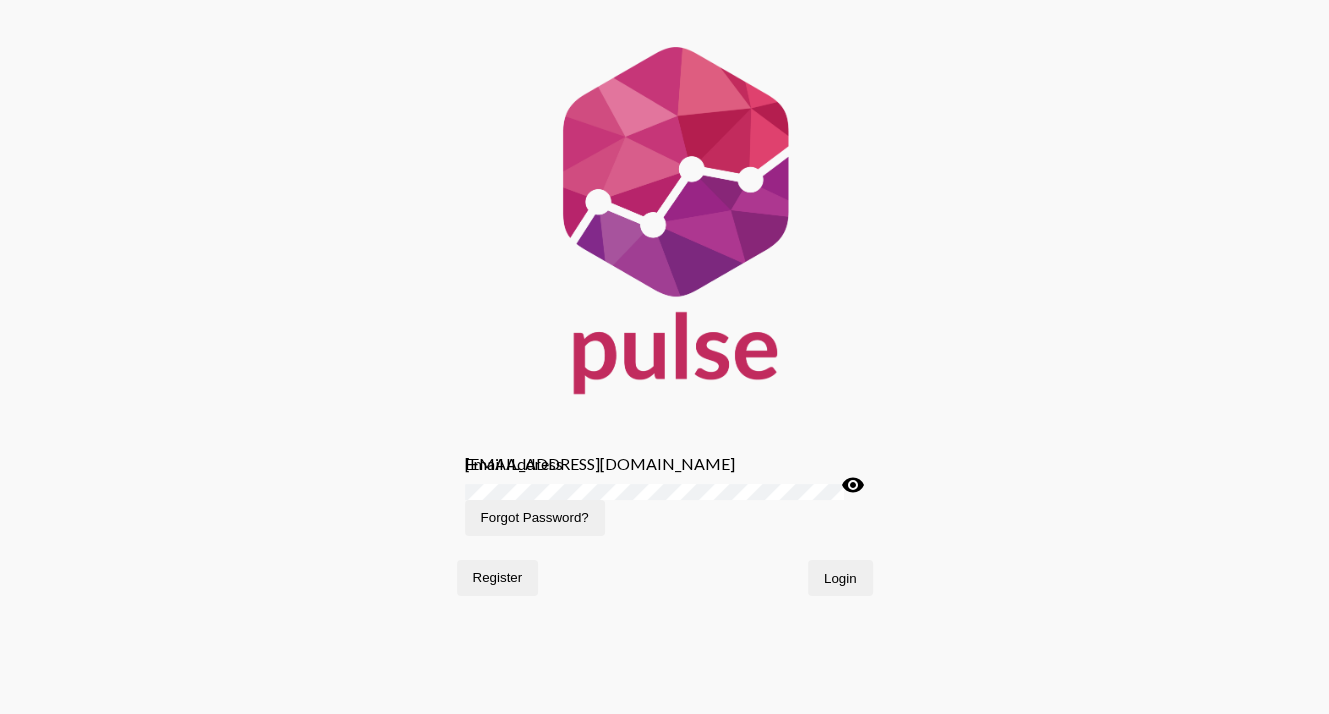 click on "Login" 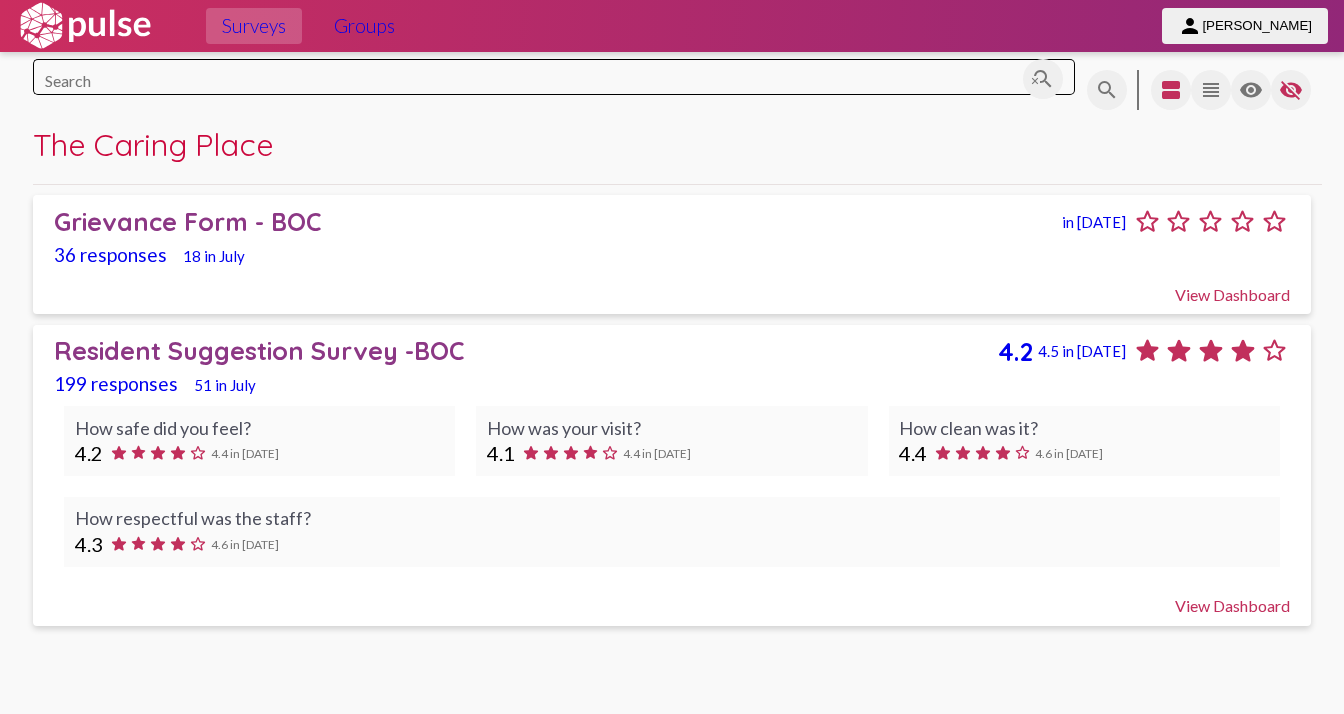 click on "View Dashboard" 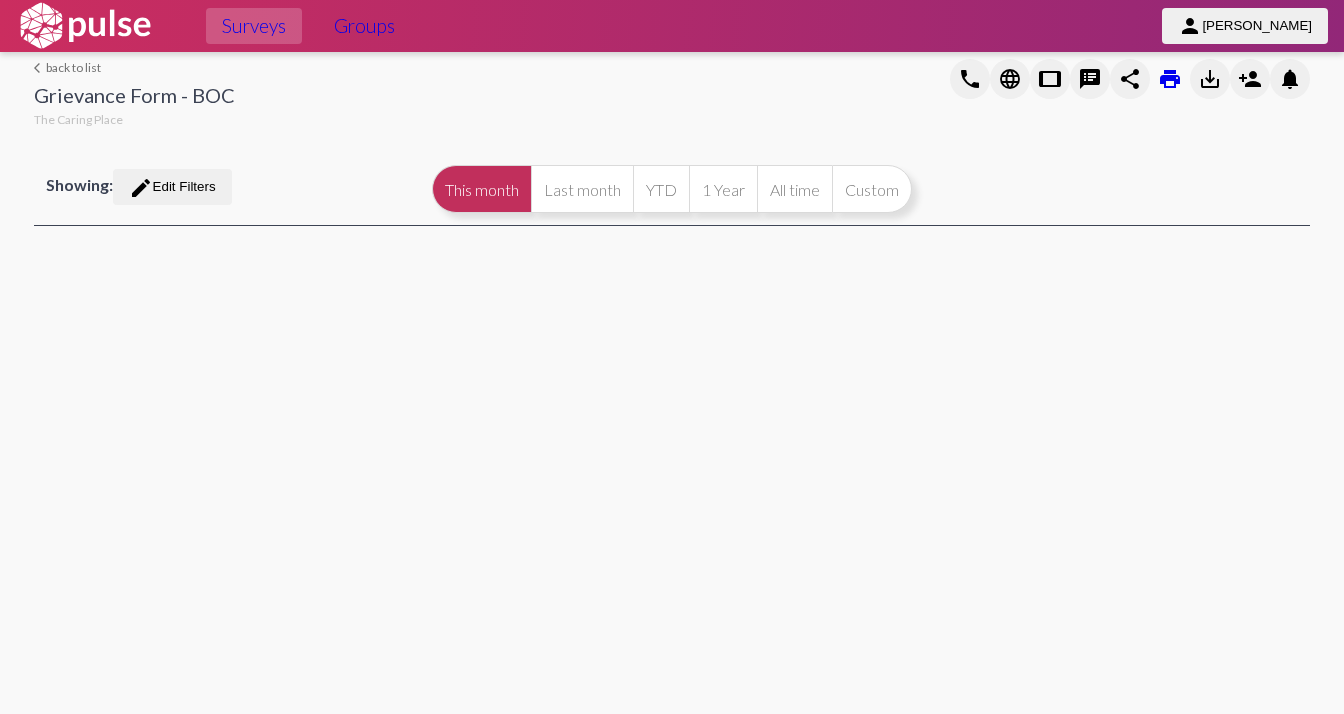 select 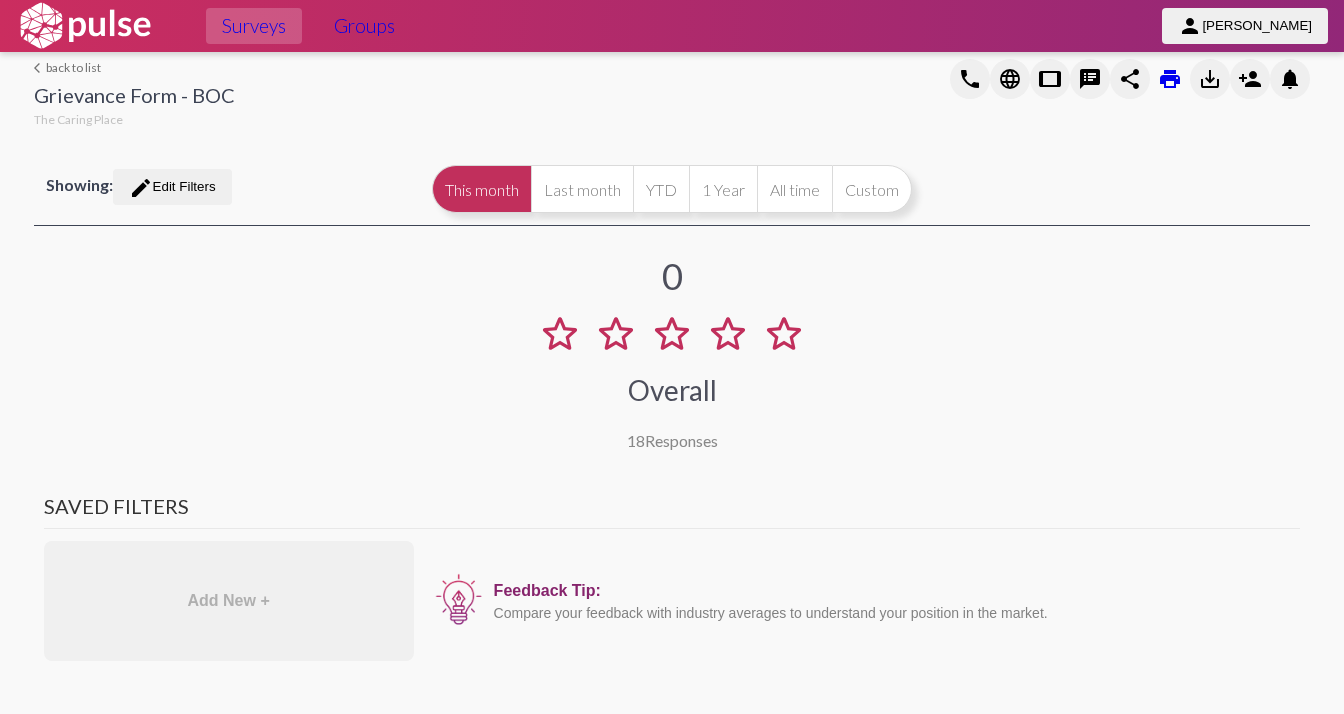 select on "All" 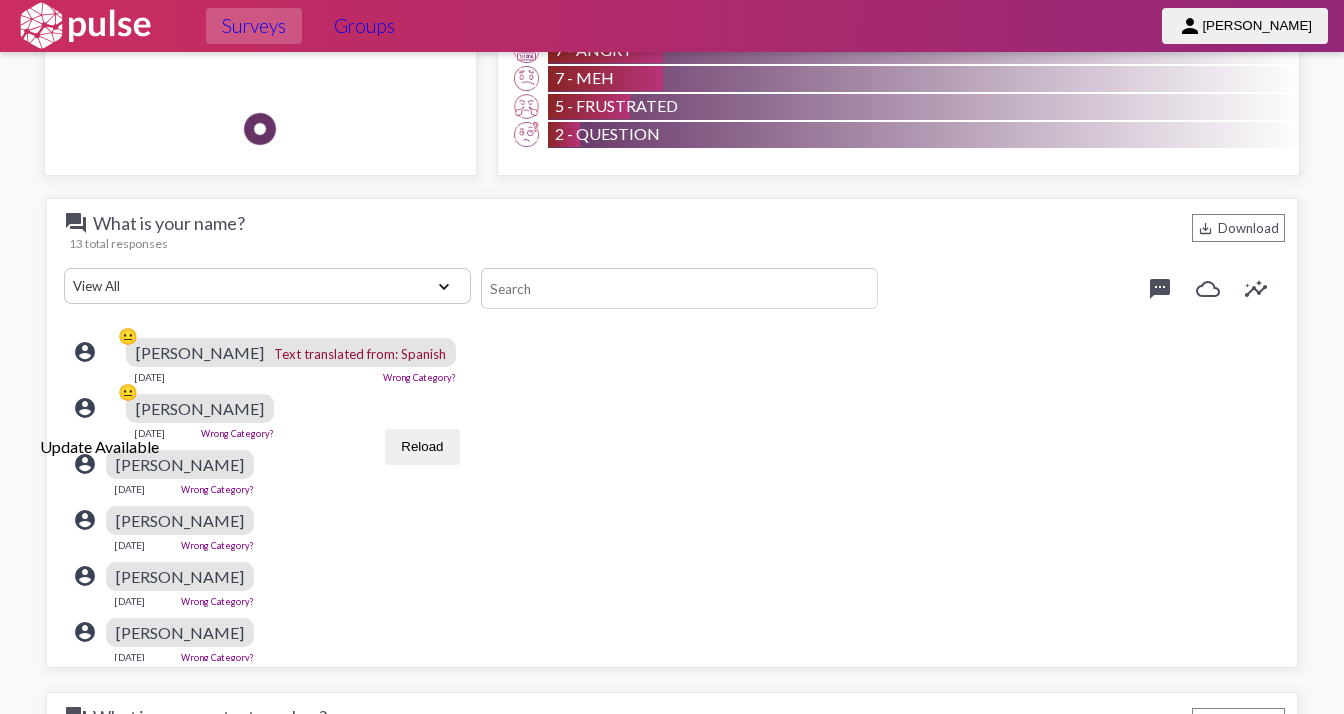 scroll, scrollTop: 2420, scrollLeft: 0, axis: vertical 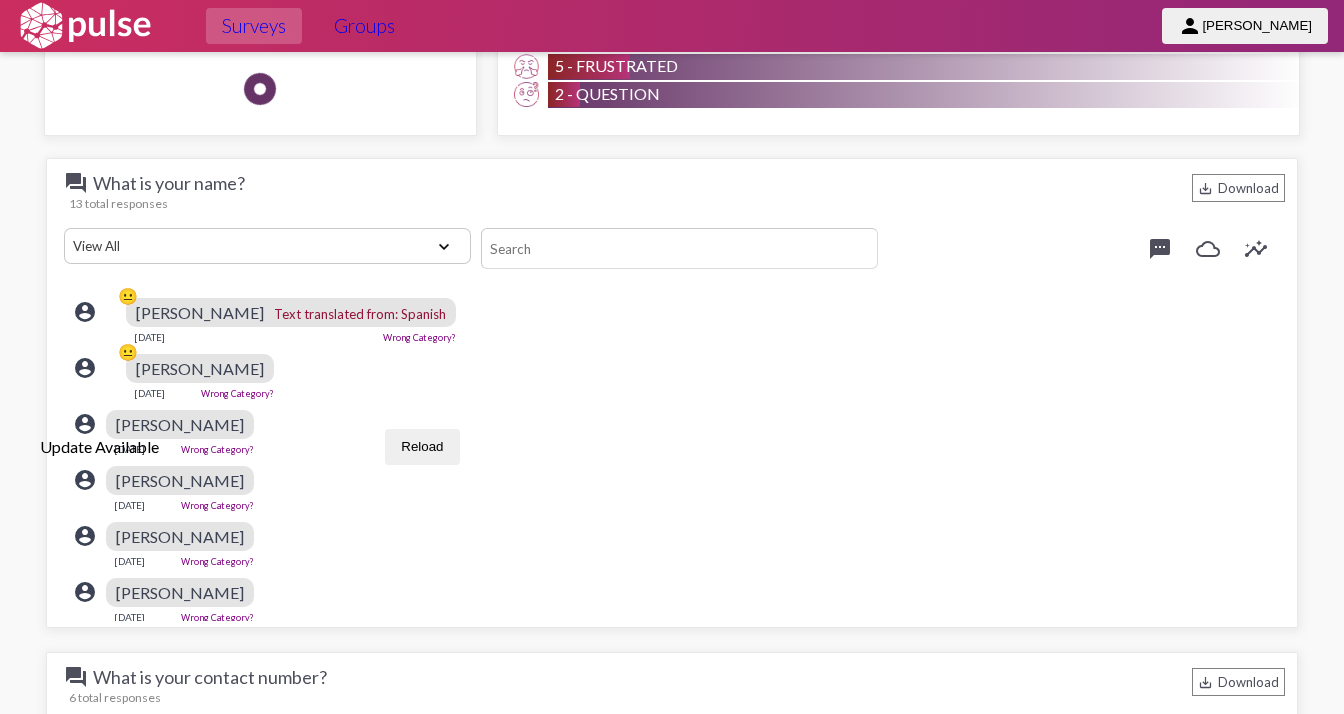 click on "Text translated from: Spanish" 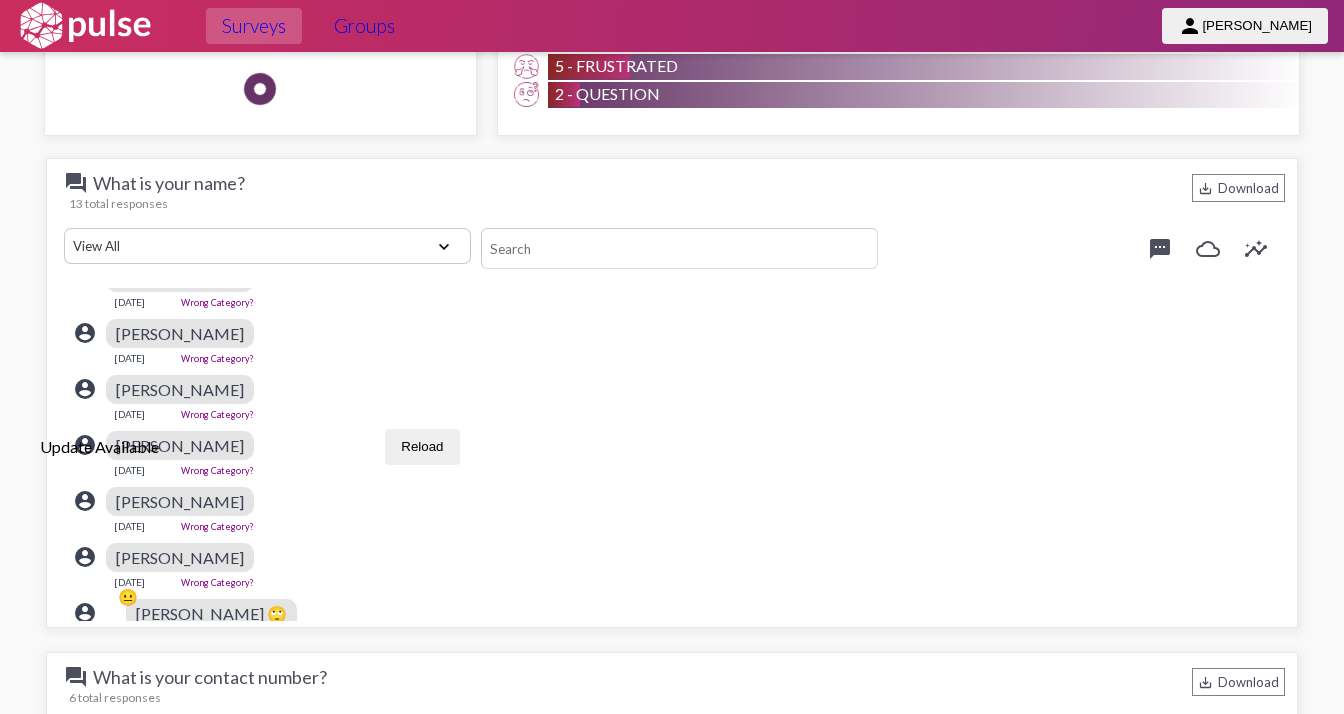 scroll, scrollTop: 0, scrollLeft: 0, axis: both 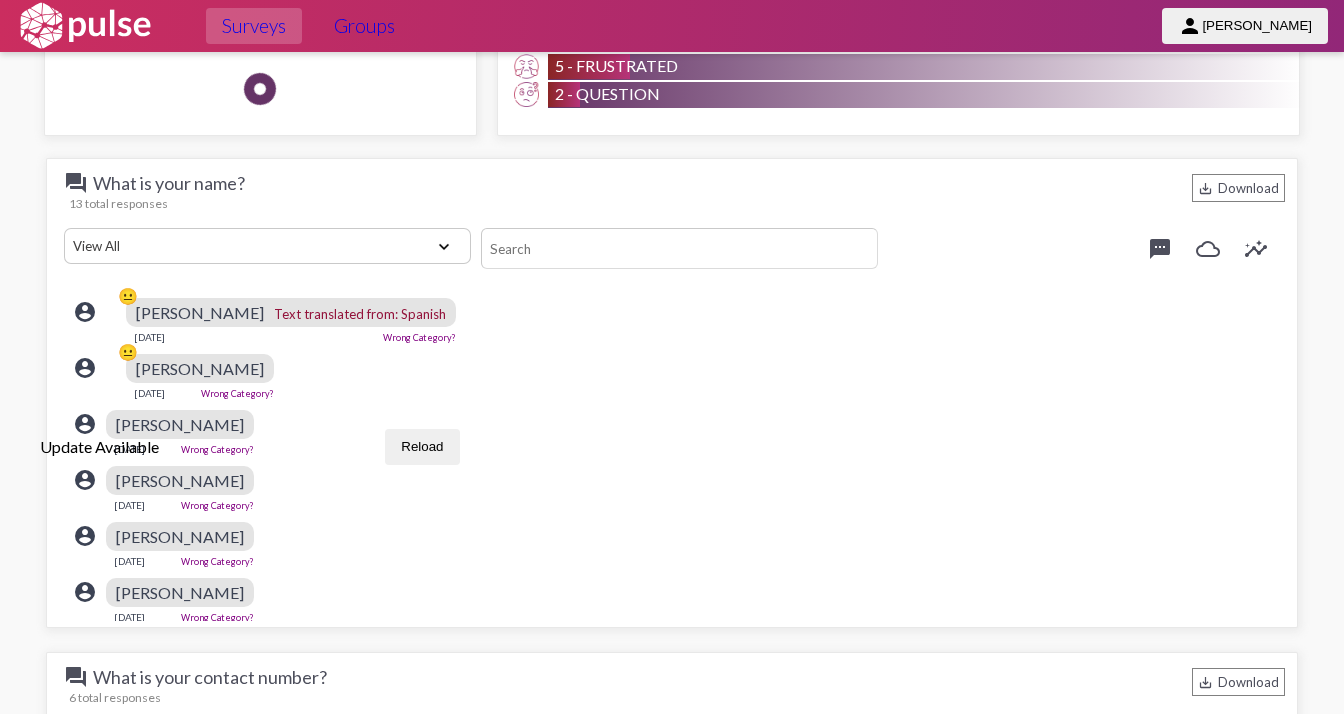 click on "[PERSON_NAME]" 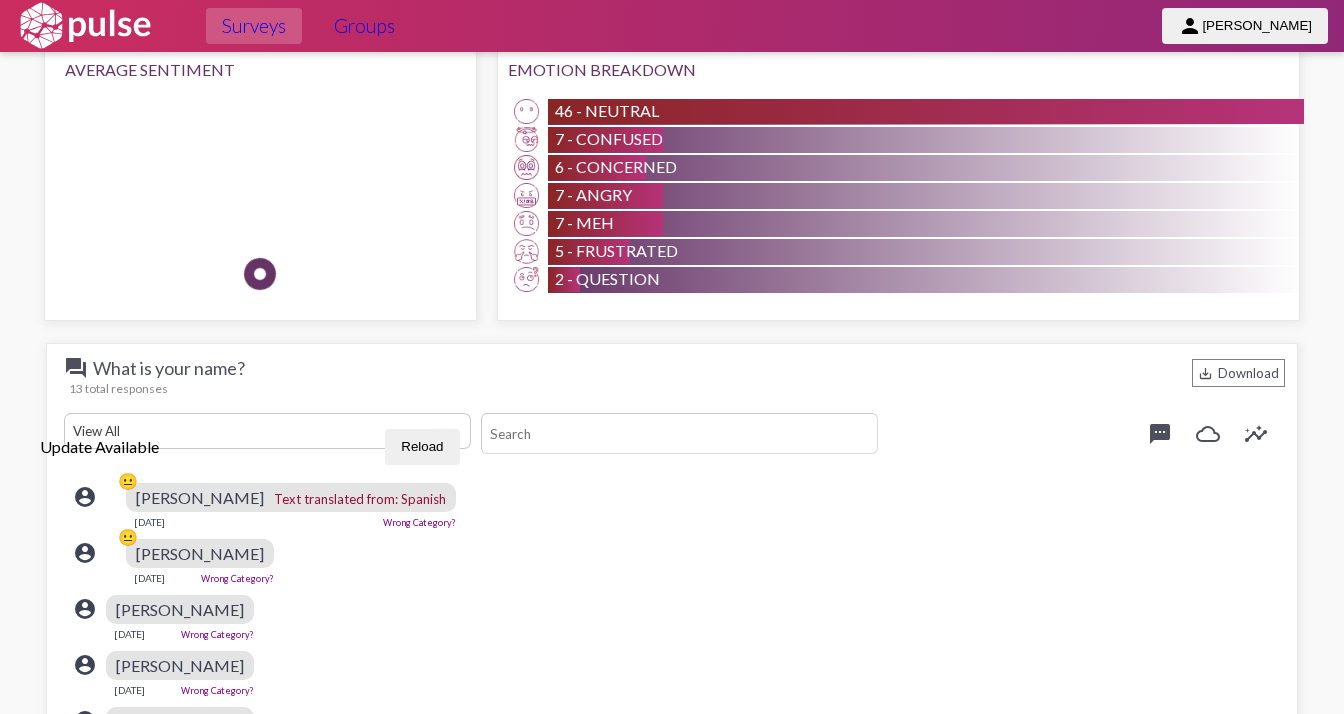 scroll, scrollTop: 2242, scrollLeft: 0, axis: vertical 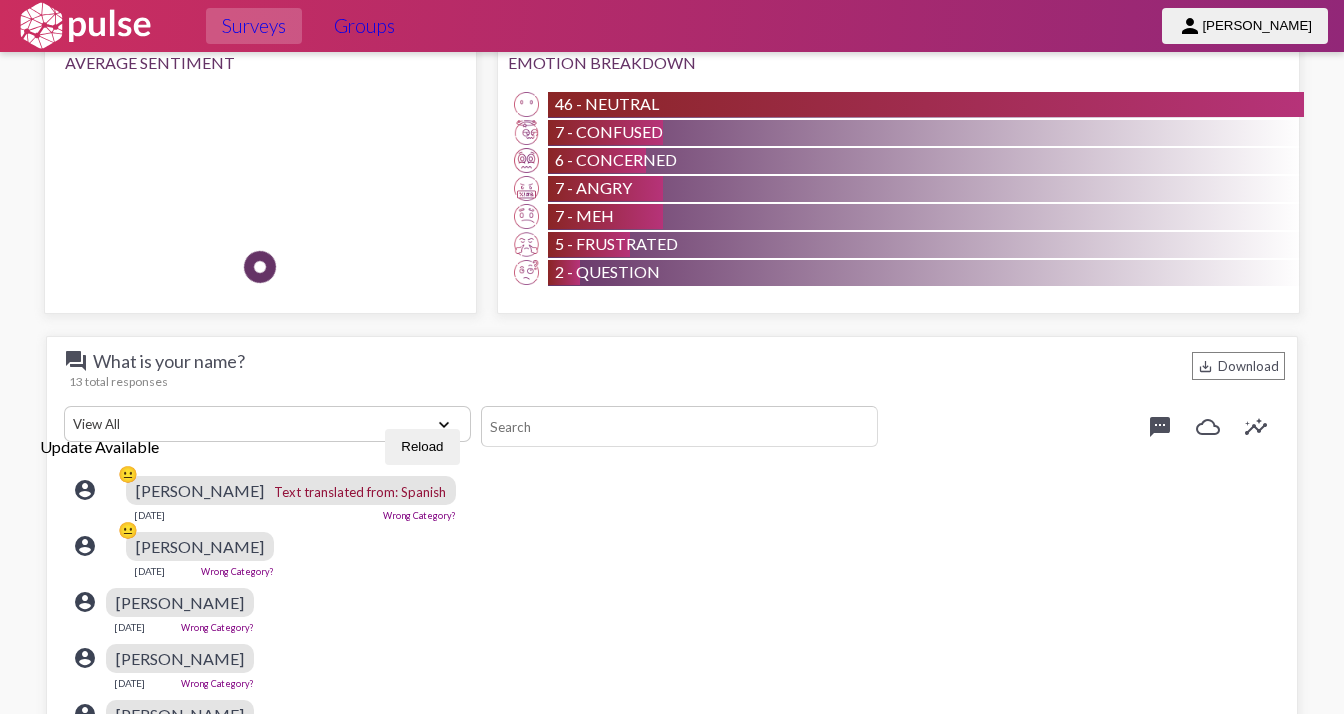 click on "View All Positive Neutral Negative Happy Meh Suggestions Angry Disgust Sadness Gratitude Question Fear Confused Concerned Frustrated Spam" 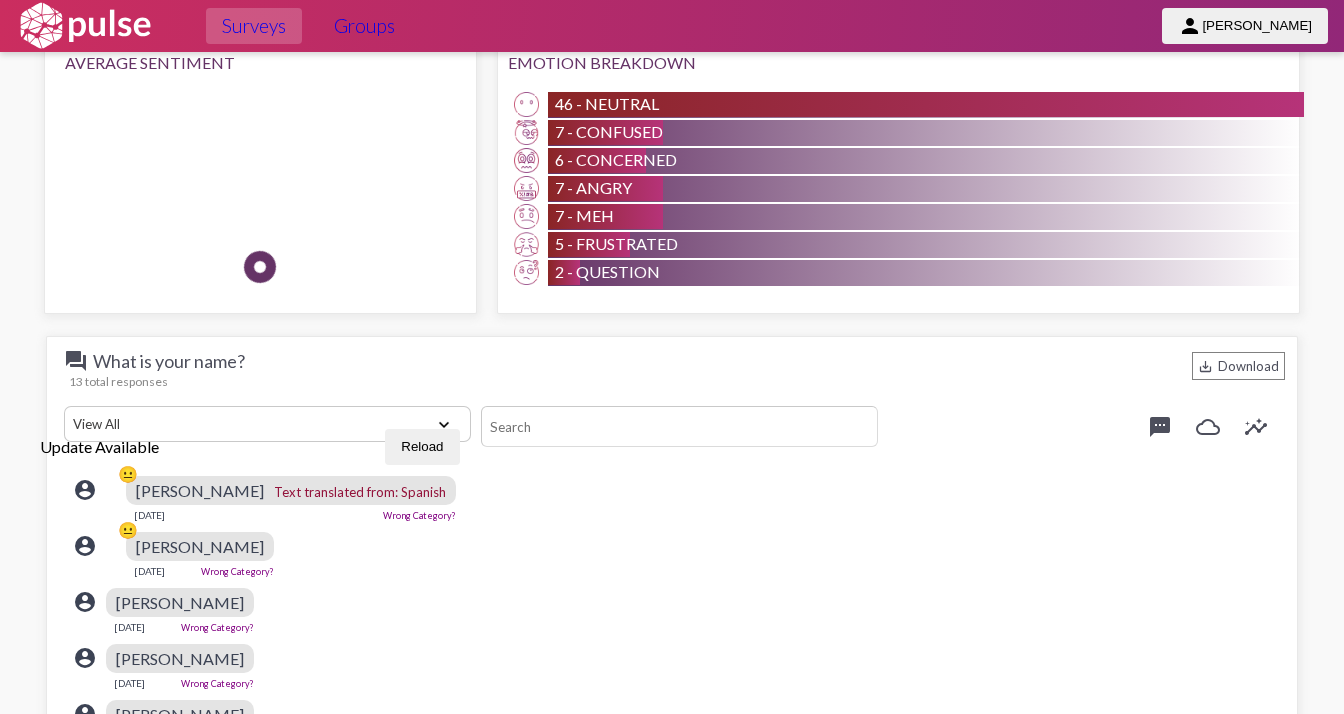 click on "account_circle 😐 [PERSON_NAME]  [DATE]  Wrong Category?" 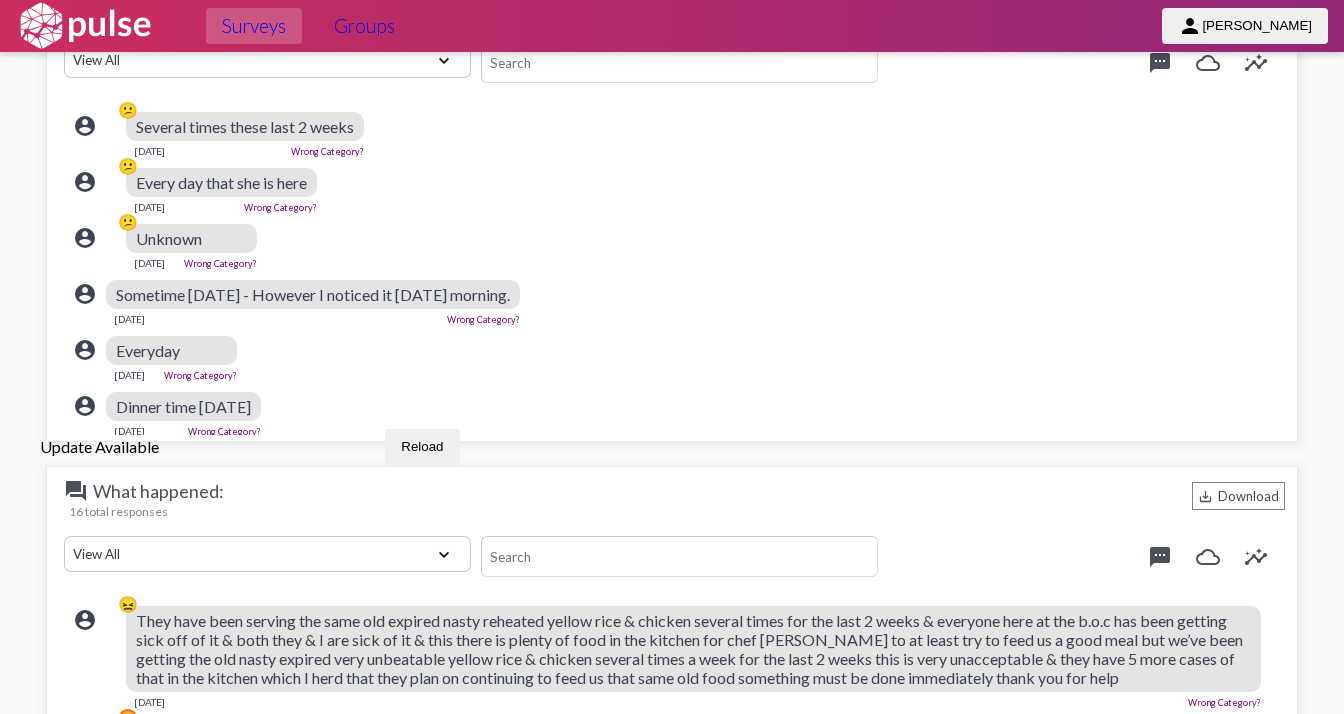 scroll, scrollTop: 4587, scrollLeft: 0, axis: vertical 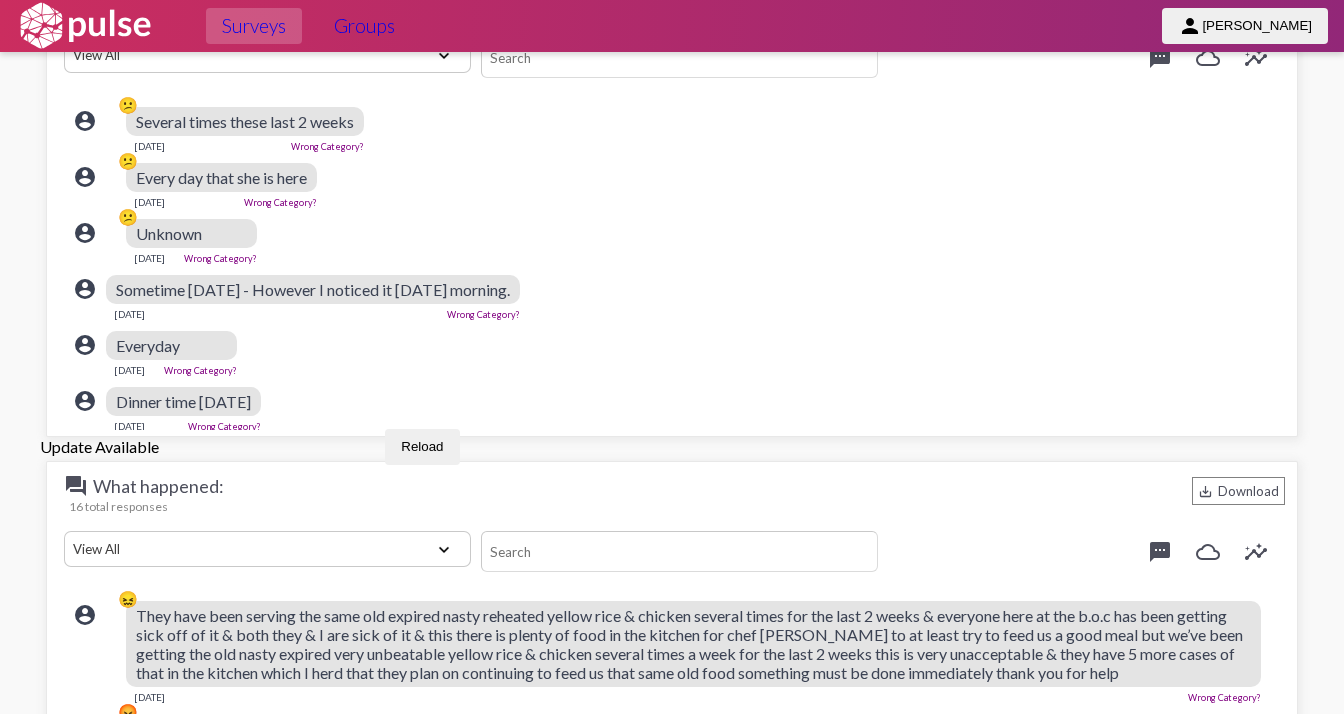 drag, startPoint x: 1332, startPoint y: 696, endPoint x: 938, endPoint y: 662, distance: 395.4643 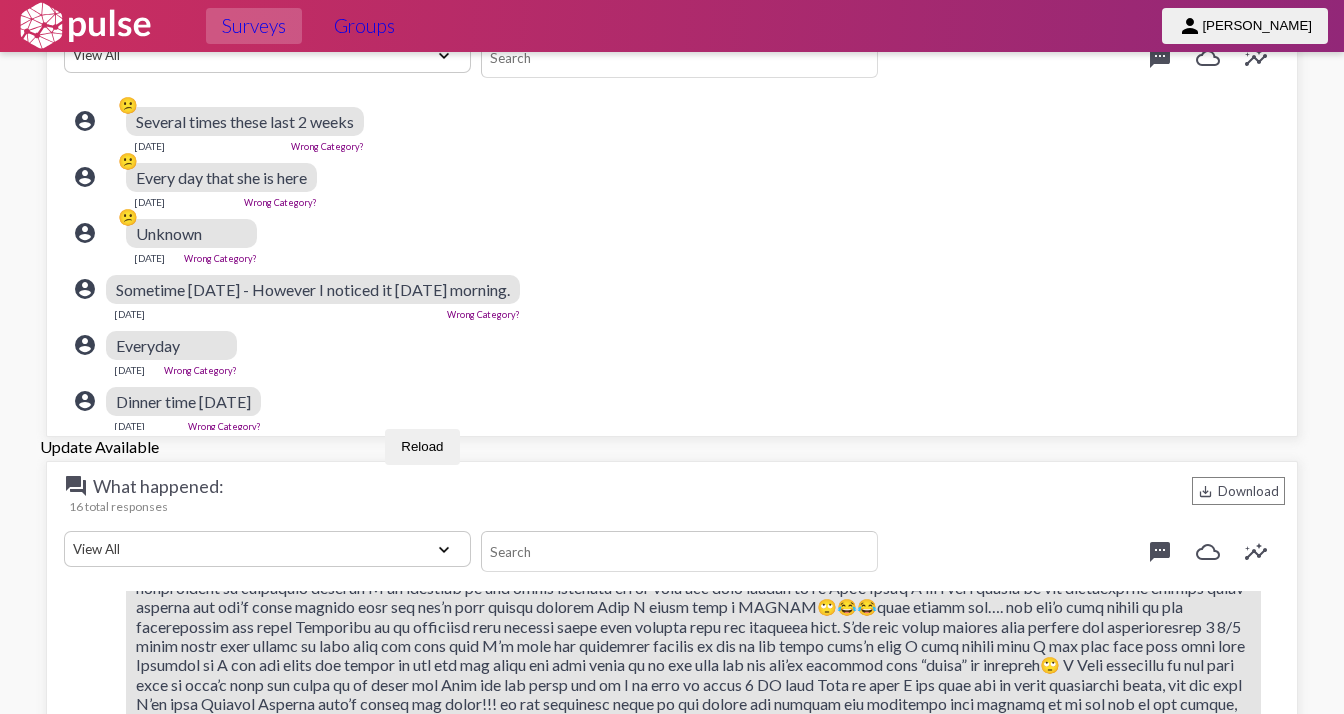 scroll, scrollTop: 920, scrollLeft: 0, axis: vertical 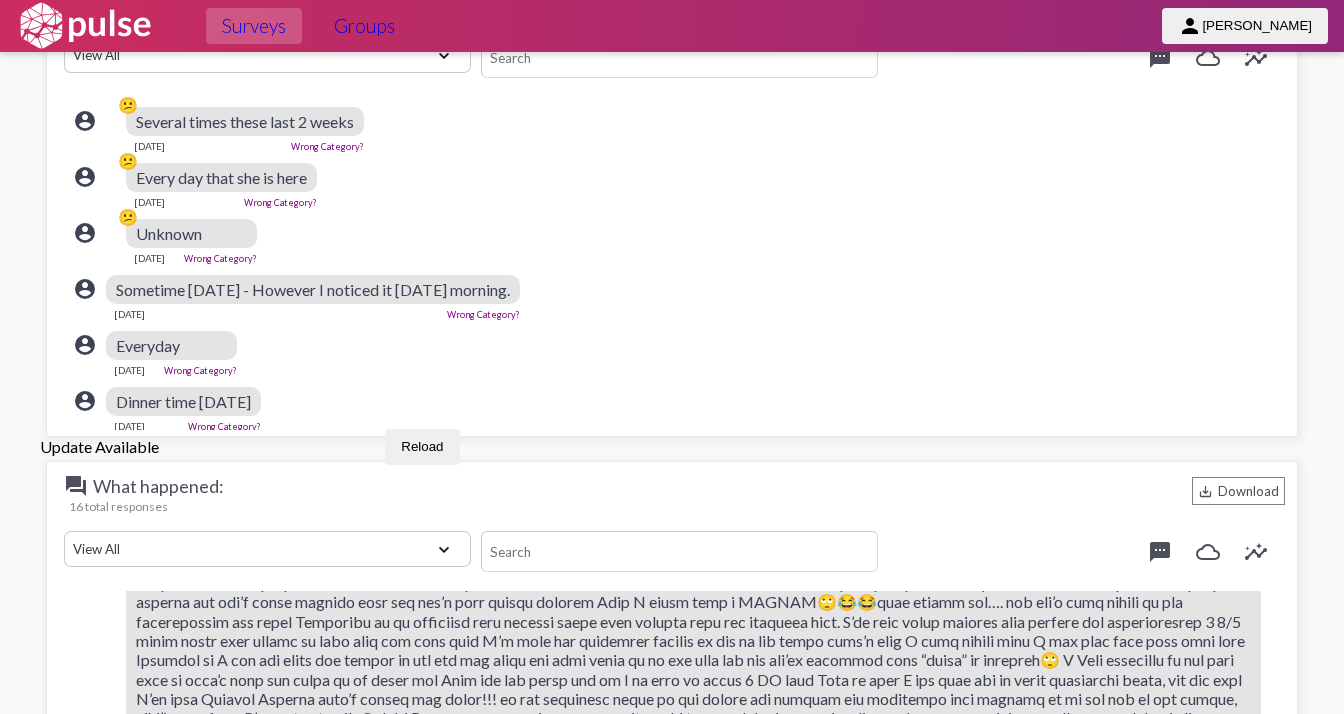 click on "View All Positive Neutral Negative Happy Meh Suggestions Angry Disgust Sadness Gratitude Question Fear Confused Concerned Frustrated Spam" 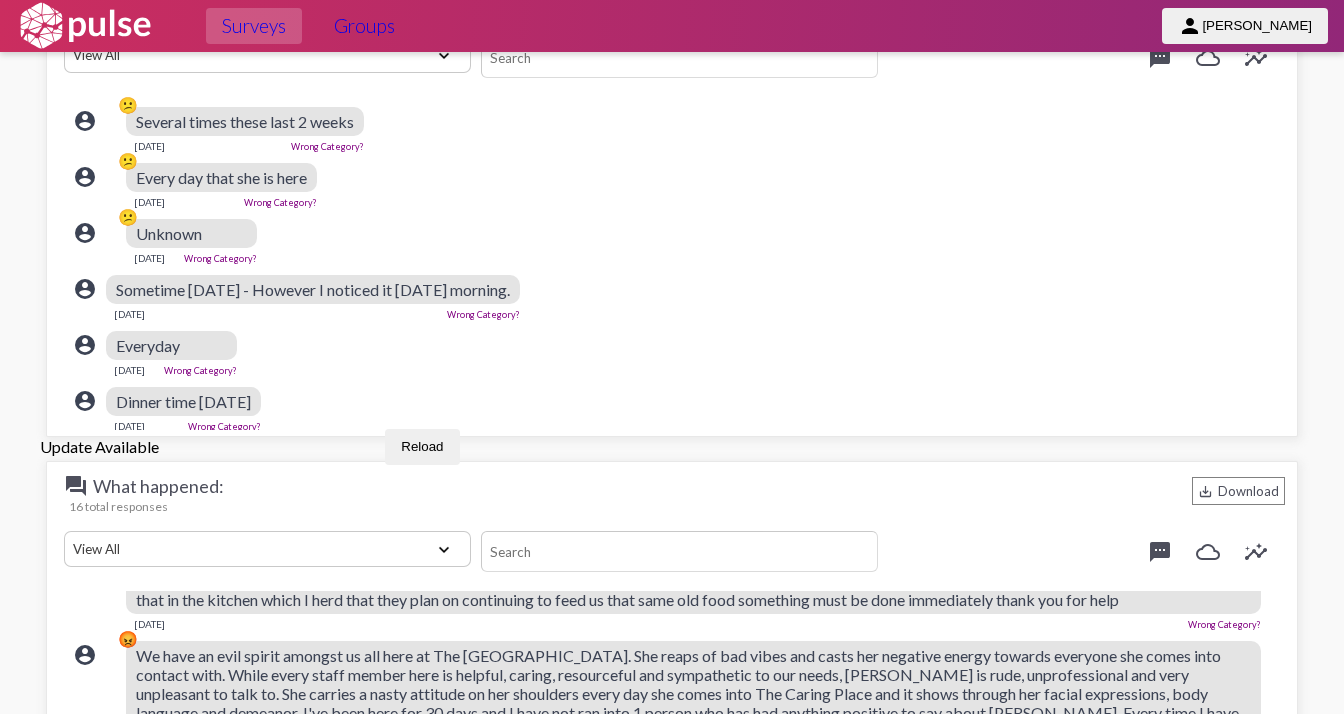 scroll, scrollTop: 0, scrollLeft: 0, axis: both 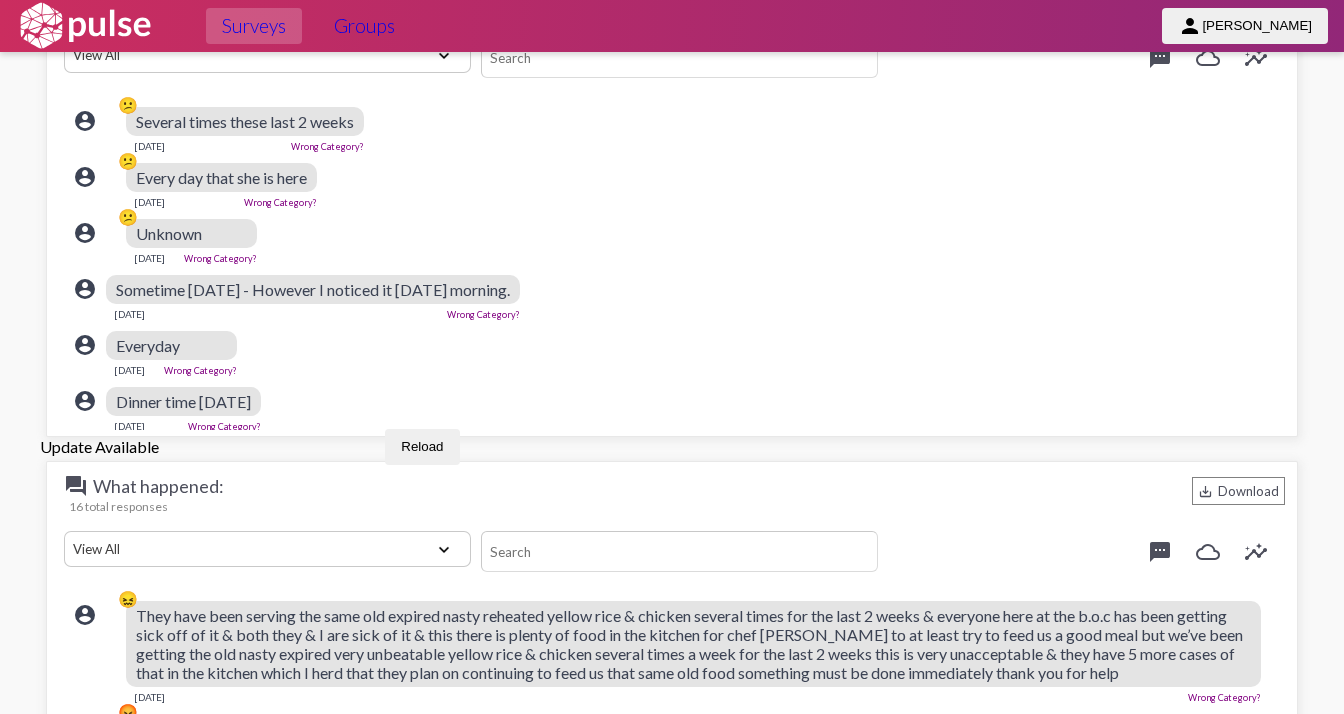 click on "View All Positive Neutral Negative Happy Meh Suggestions Angry Disgust Sadness Gratitude Question Fear Confused Concerned Frustrated Spam" 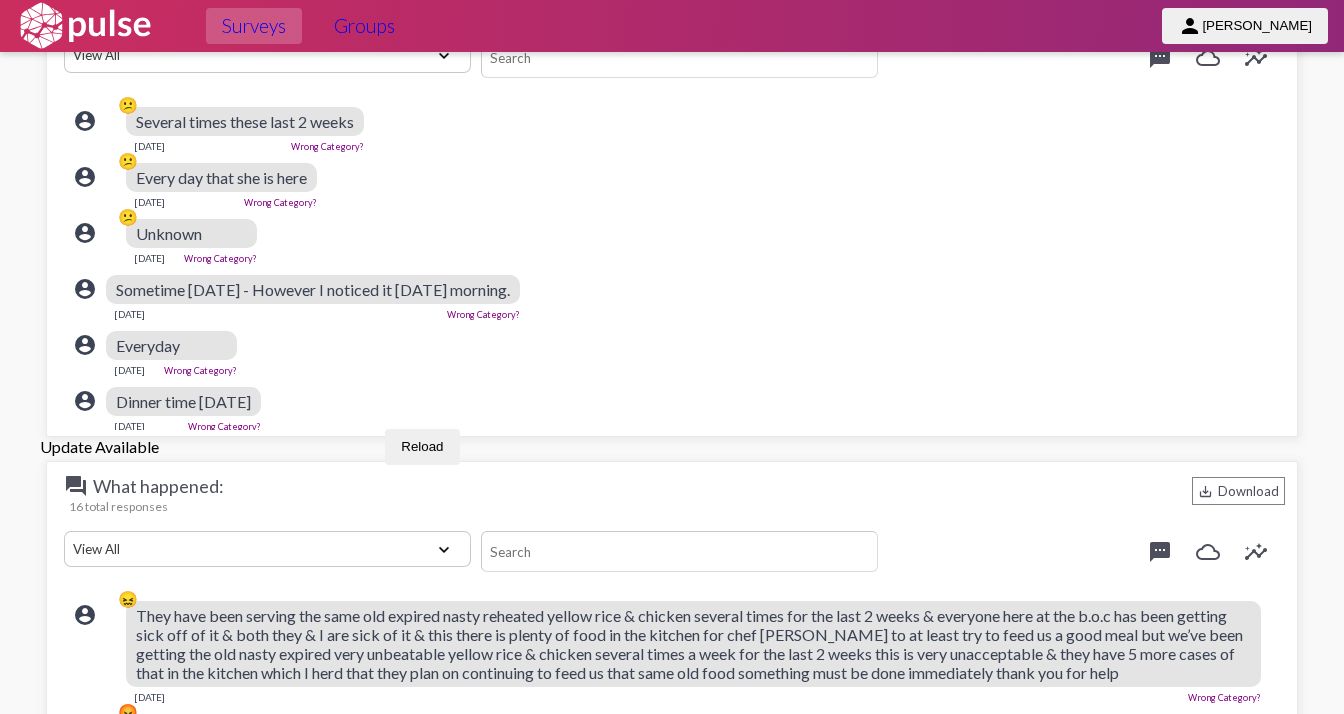 click on "View All Positive Neutral Negative Happy Meh Suggestions Angry Disgust Sadness Gratitude Question Fear Confused Concerned Frustrated Spam" 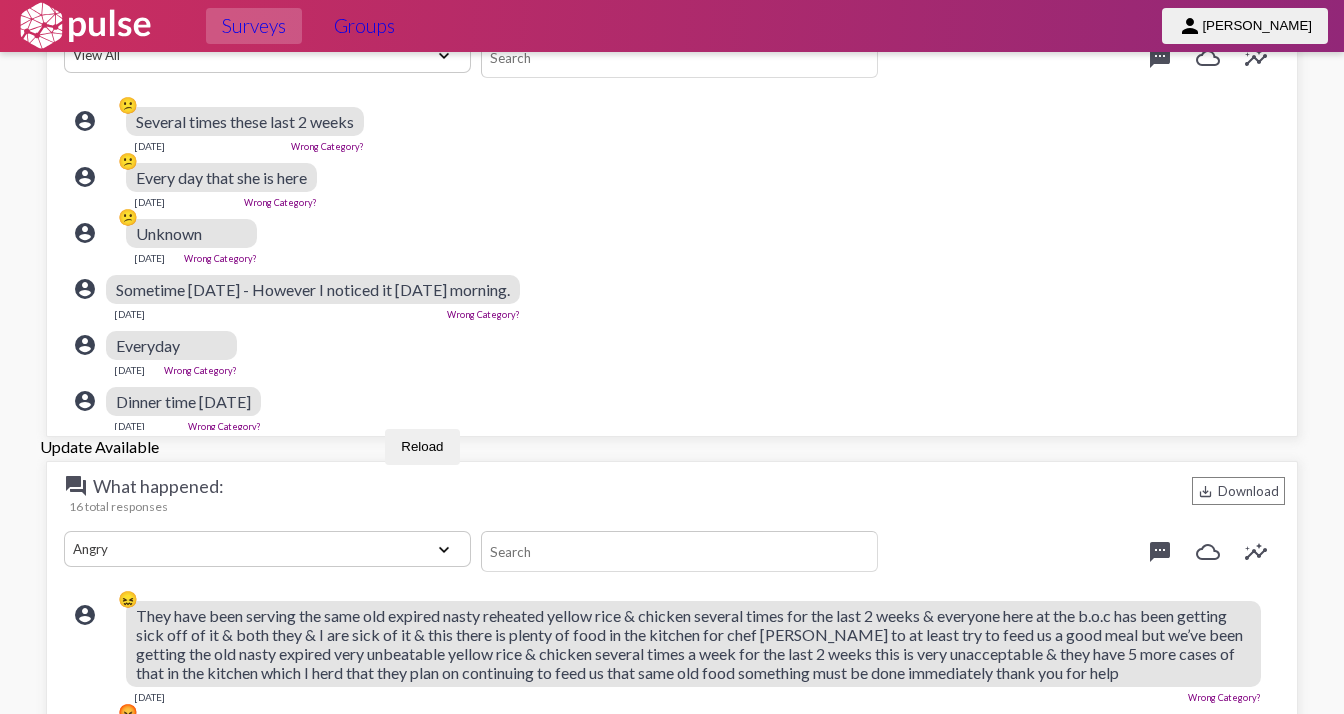 click on "View All Positive Neutral Negative Happy Meh Suggestions Angry Disgust Sadness Gratitude Question Fear Confused Concerned Frustrated Spam" 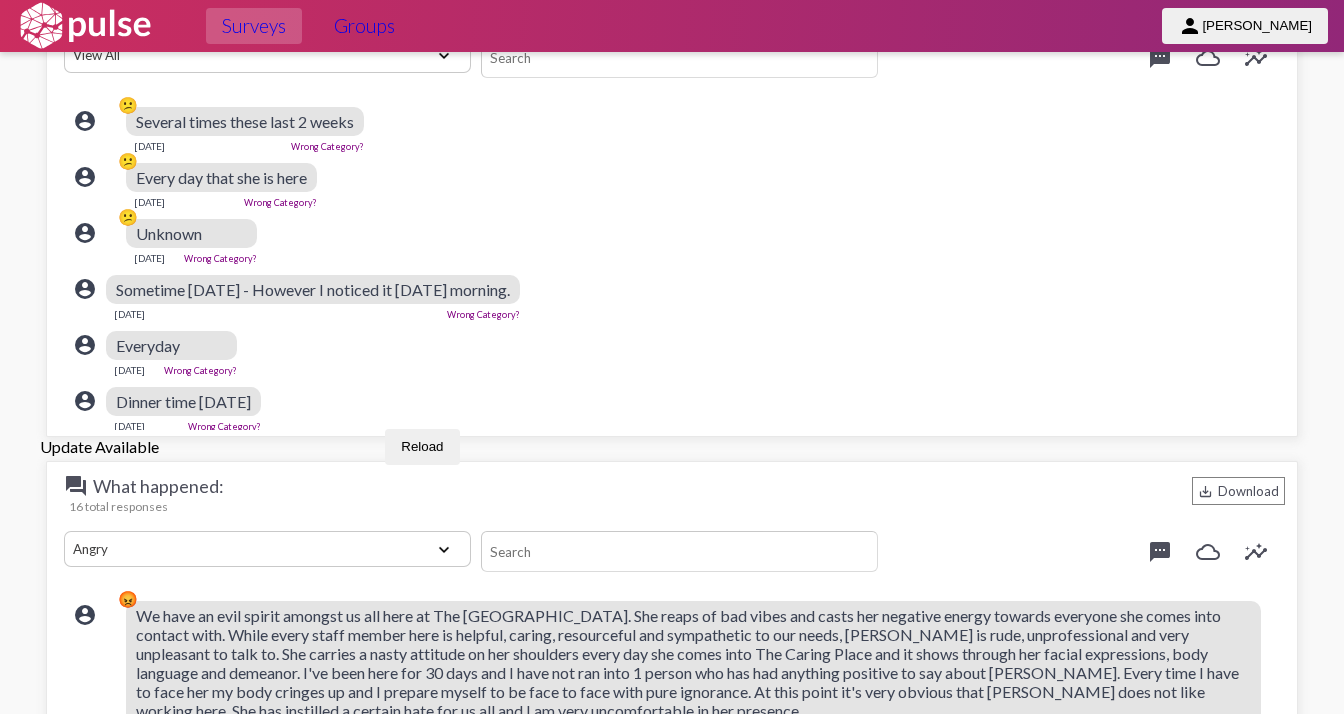 click on "View All Positive Neutral Negative Happy Meh Suggestions Angry Disgust Sadness Gratitude Question Fear Confused Concerned Frustrated Spam" 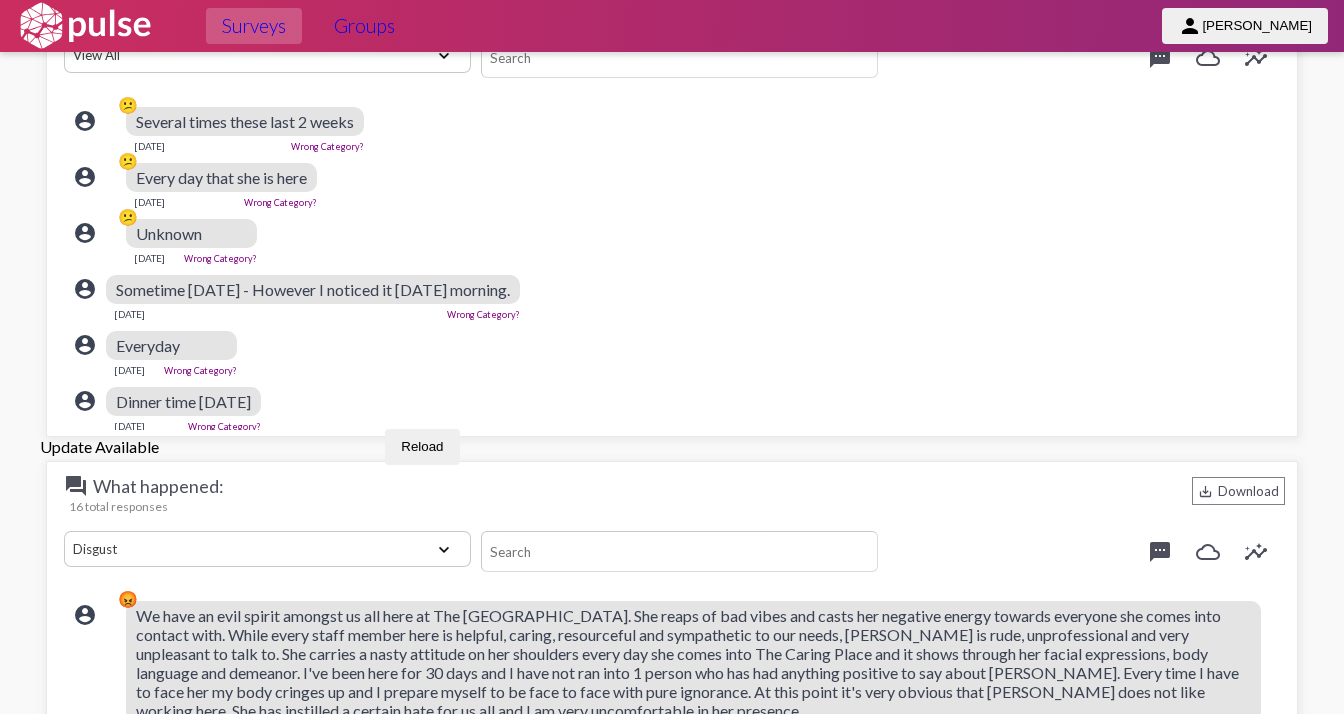 click on "View All Positive Neutral Negative Happy Meh Suggestions Angry Disgust Sadness Gratitude Question Fear Confused Concerned Frustrated Spam" 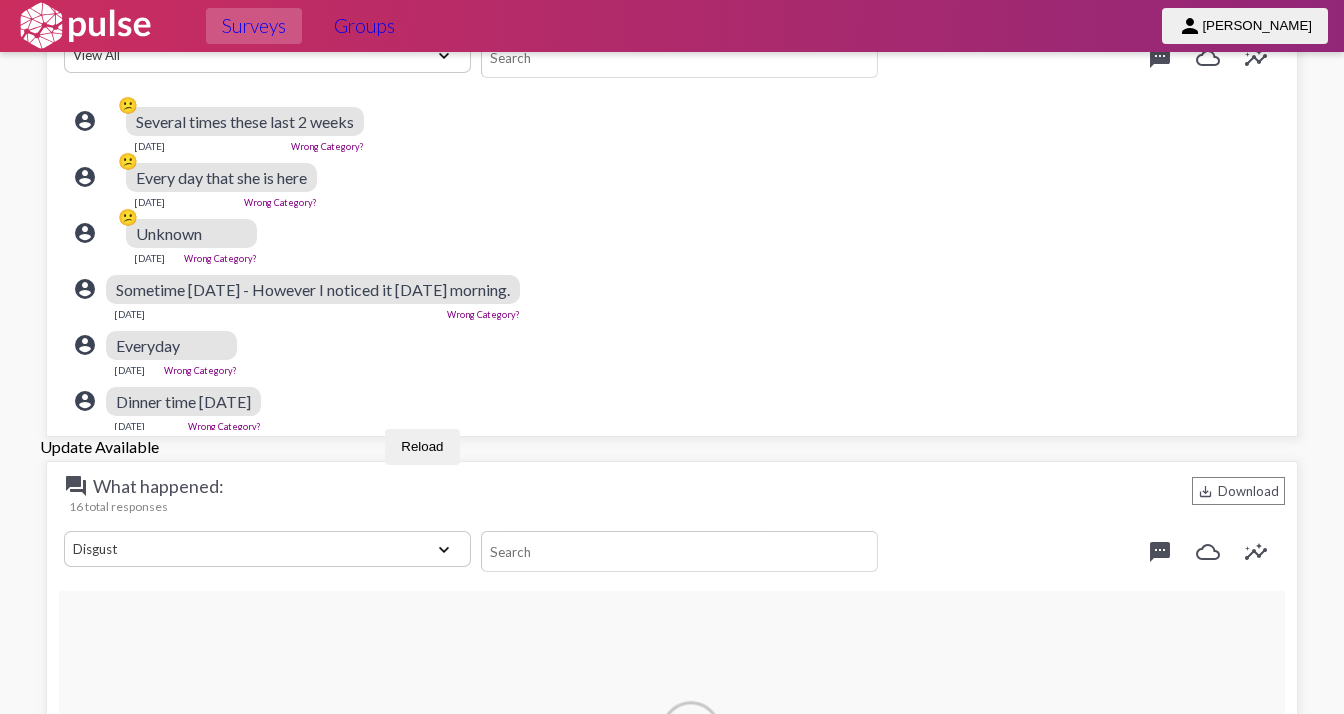 click on "View All Positive Neutral Negative Happy Meh Suggestions Angry Disgust Sadness Gratitude Question Fear Confused Concerned Frustrated Spam" 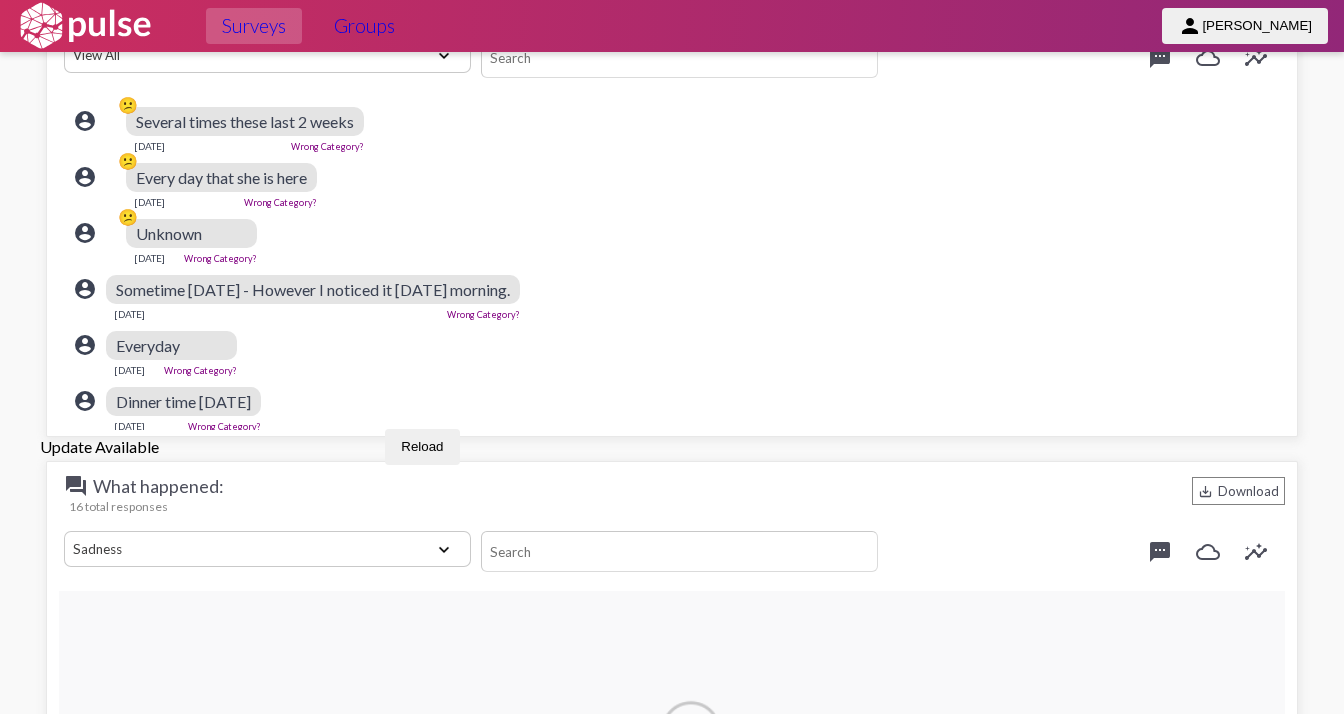 click on "View All Positive Neutral Negative Happy Meh Suggestions Angry Disgust Sadness Gratitude Question Fear Confused Concerned Frustrated Spam" 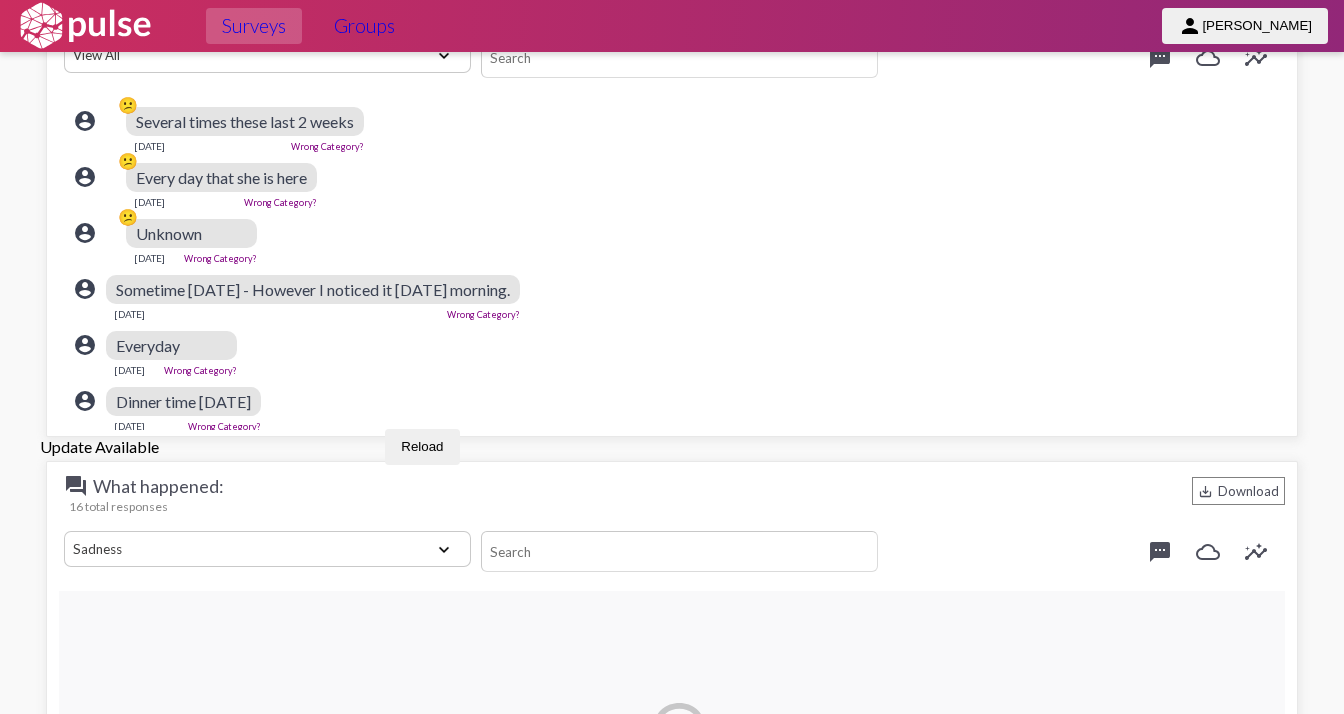 click on "View All Positive Neutral Negative Happy Meh Suggestions Angry Disgust Sadness Gratitude Question Fear Confused Concerned Frustrated Spam" 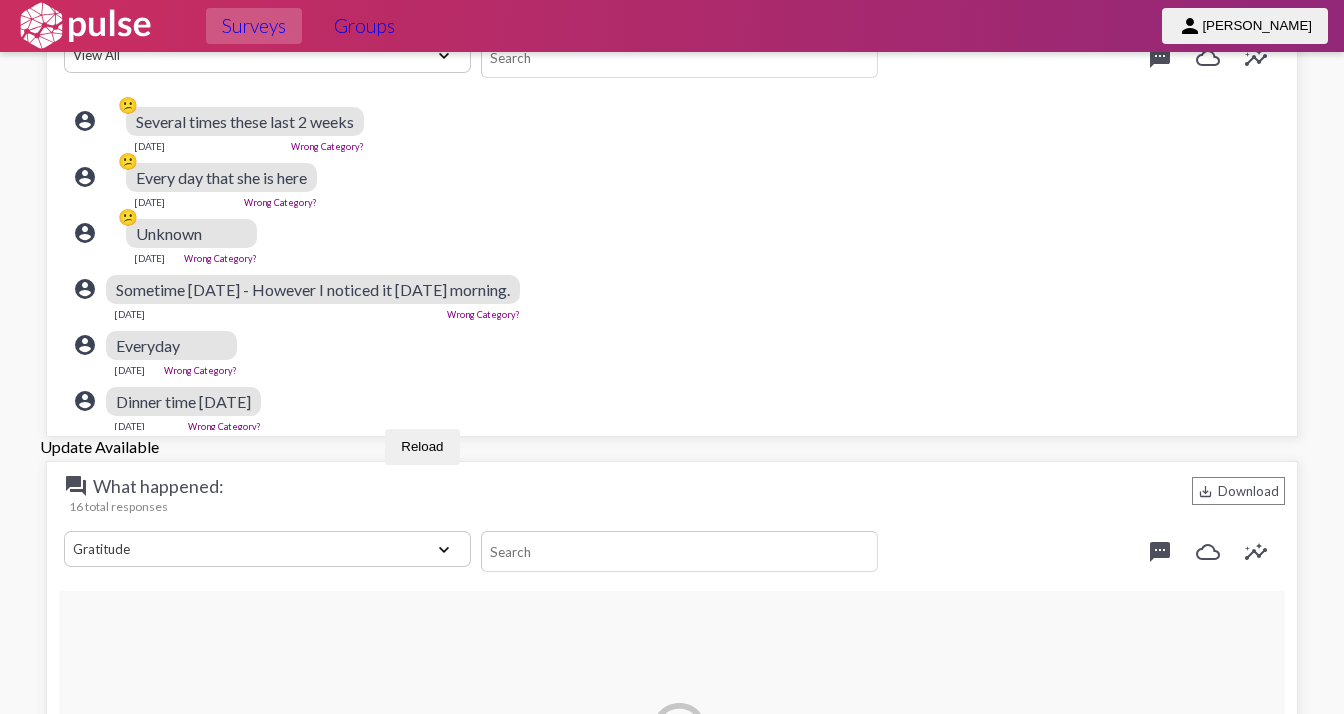 click on "View All Positive Neutral Negative Happy Meh Suggestions Angry Disgust Sadness Gratitude Question Fear Confused Concerned Frustrated Spam" 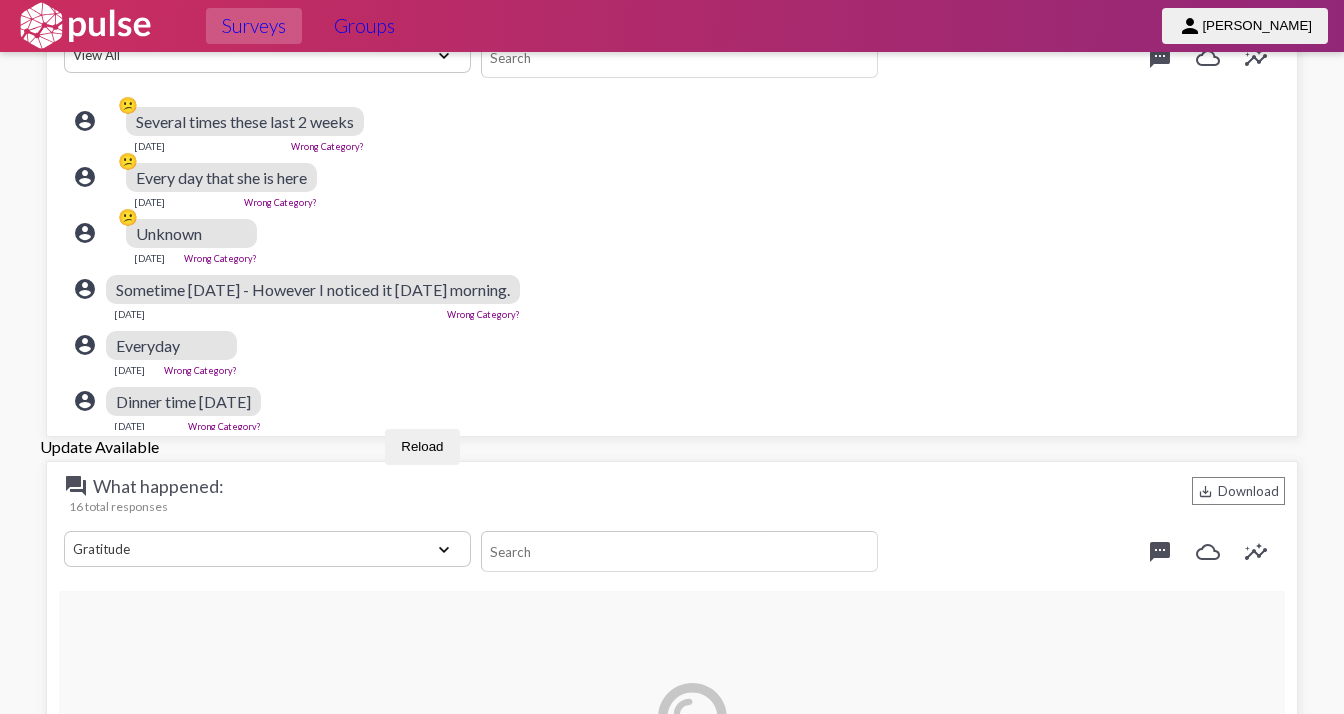 click on "View All Positive Neutral Negative Happy Meh Suggestions Angry Disgust Sadness Gratitude Question Fear Confused Concerned Frustrated Spam" 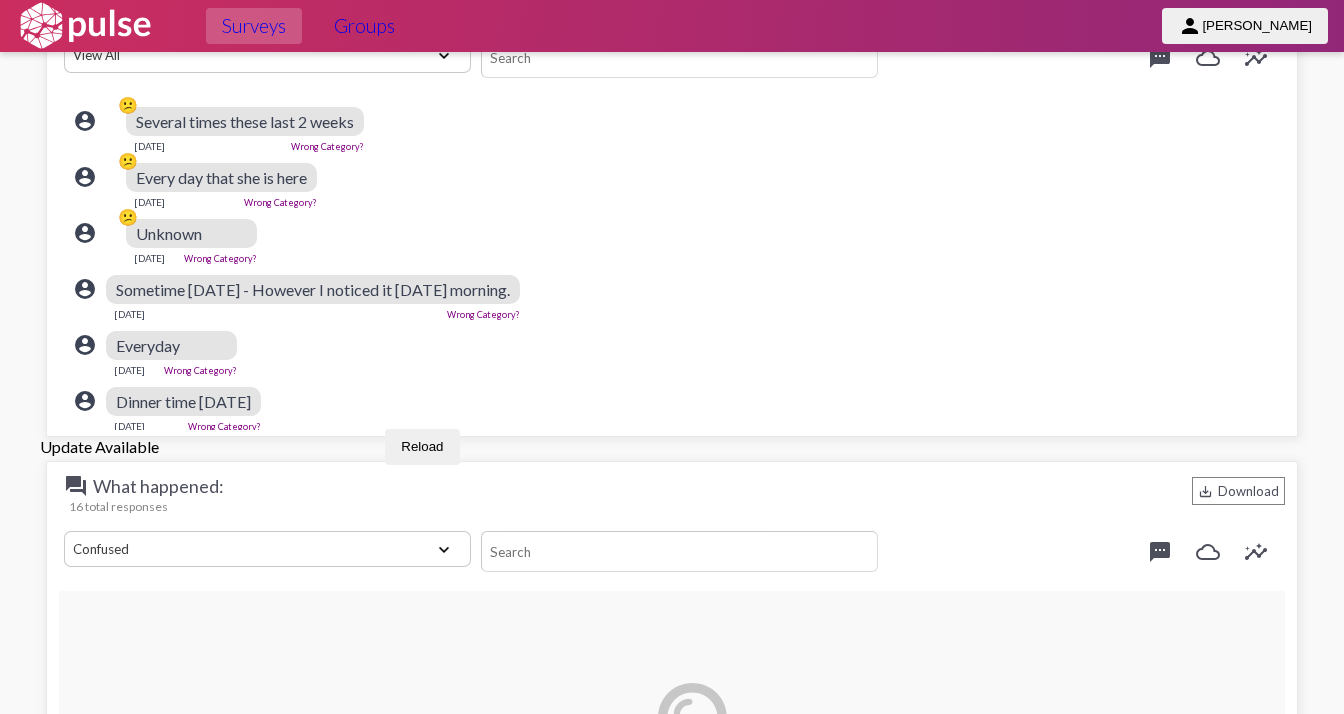 click on "View All Positive Neutral Negative Happy Meh Suggestions Angry Disgust Sadness Gratitude Question Fear Confused Concerned Frustrated Spam" 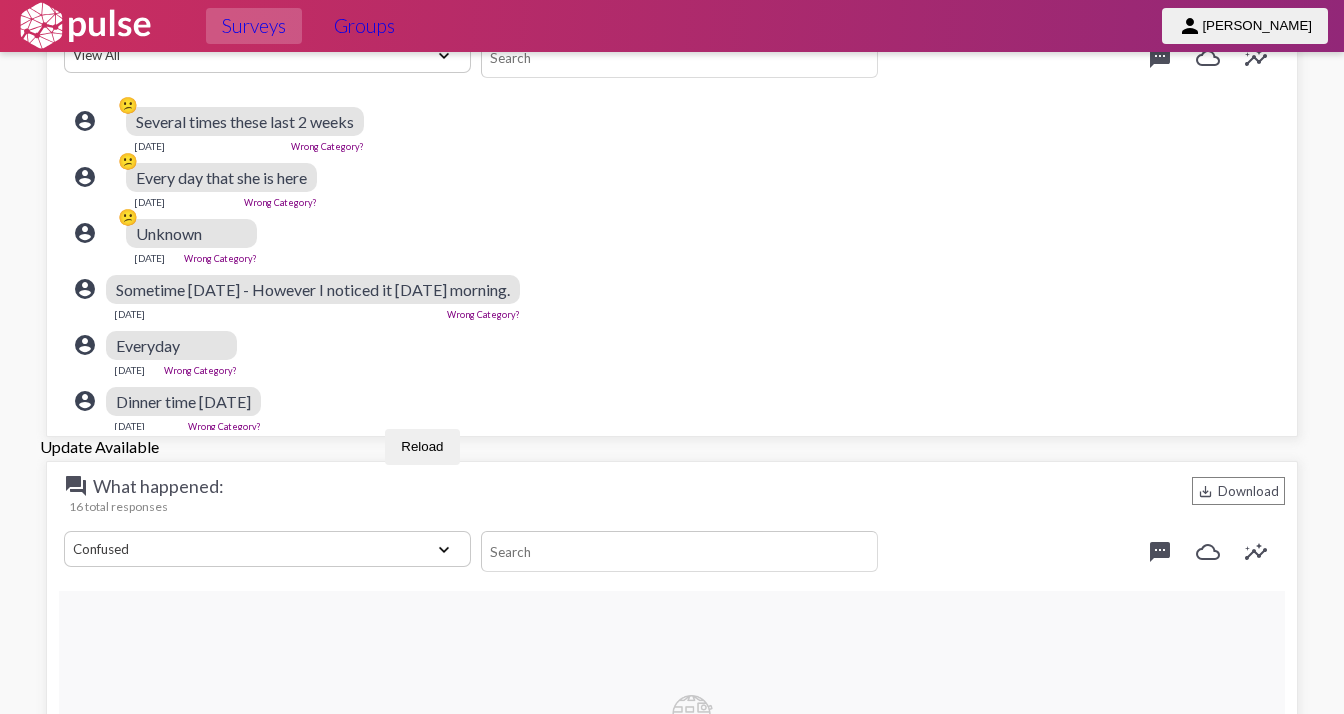 click on "View All Positive Neutral Negative Happy Meh Suggestions Angry Disgust Sadness Gratitude Question Fear Confused Concerned Frustrated Spam" 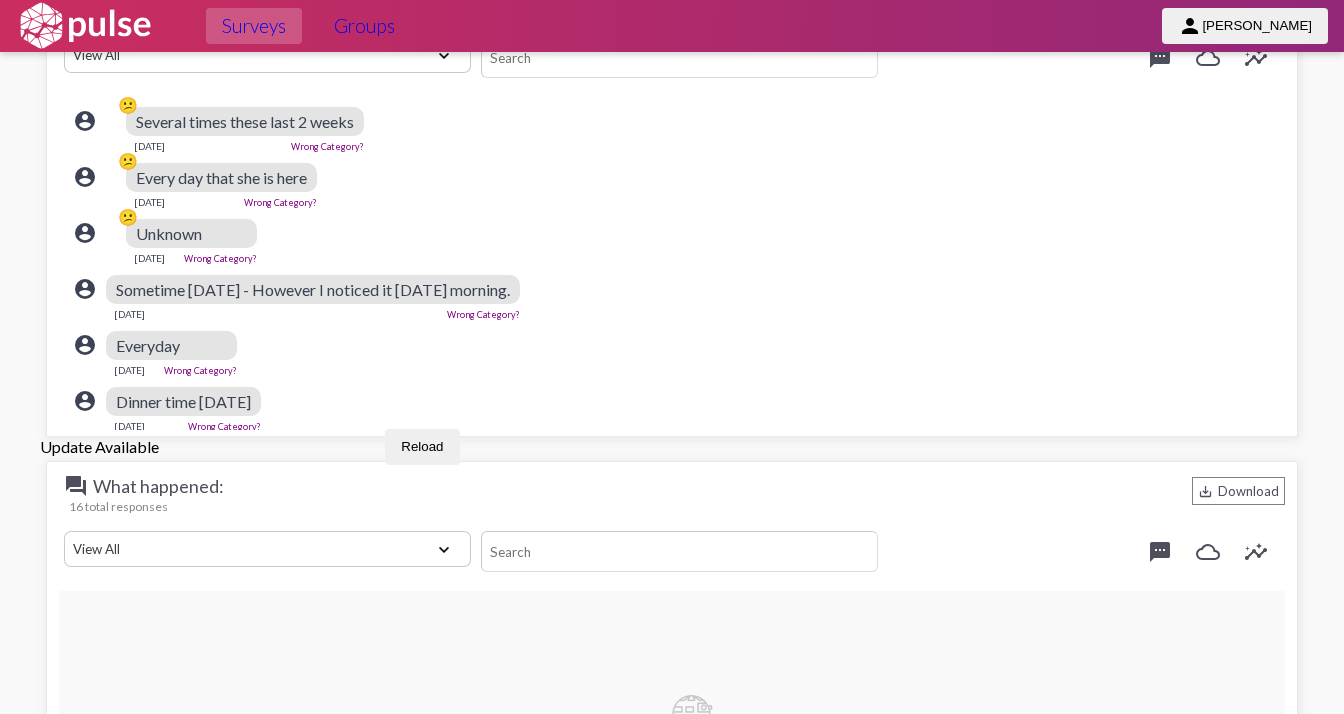 click on "View All Positive Neutral Negative Happy Meh Suggestions Angry Disgust Sadness Gratitude Question Fear Confused Concerned Frustrated Spam" 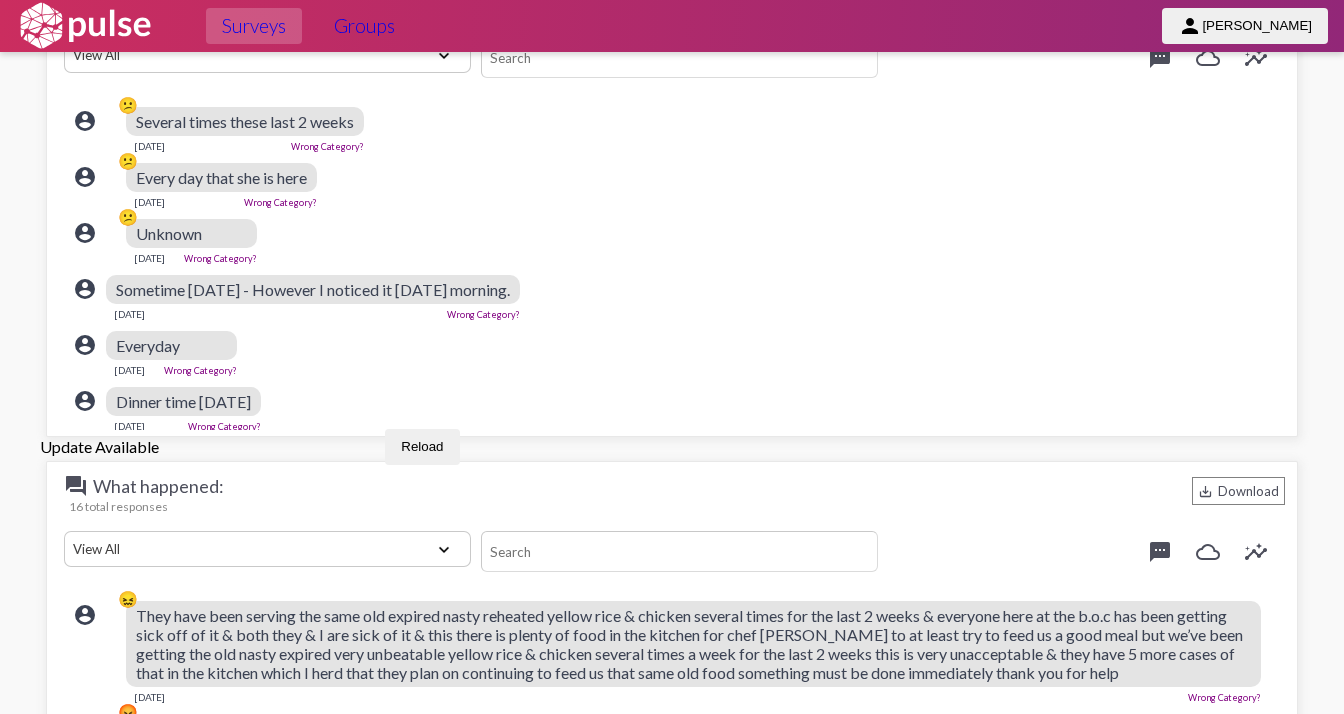 click on "View All Positive Neutral Negative Happy Meh Suggestions Angry Disgust Sadness Gratitude Question Fear Confused Concerned Frustrated Spam" 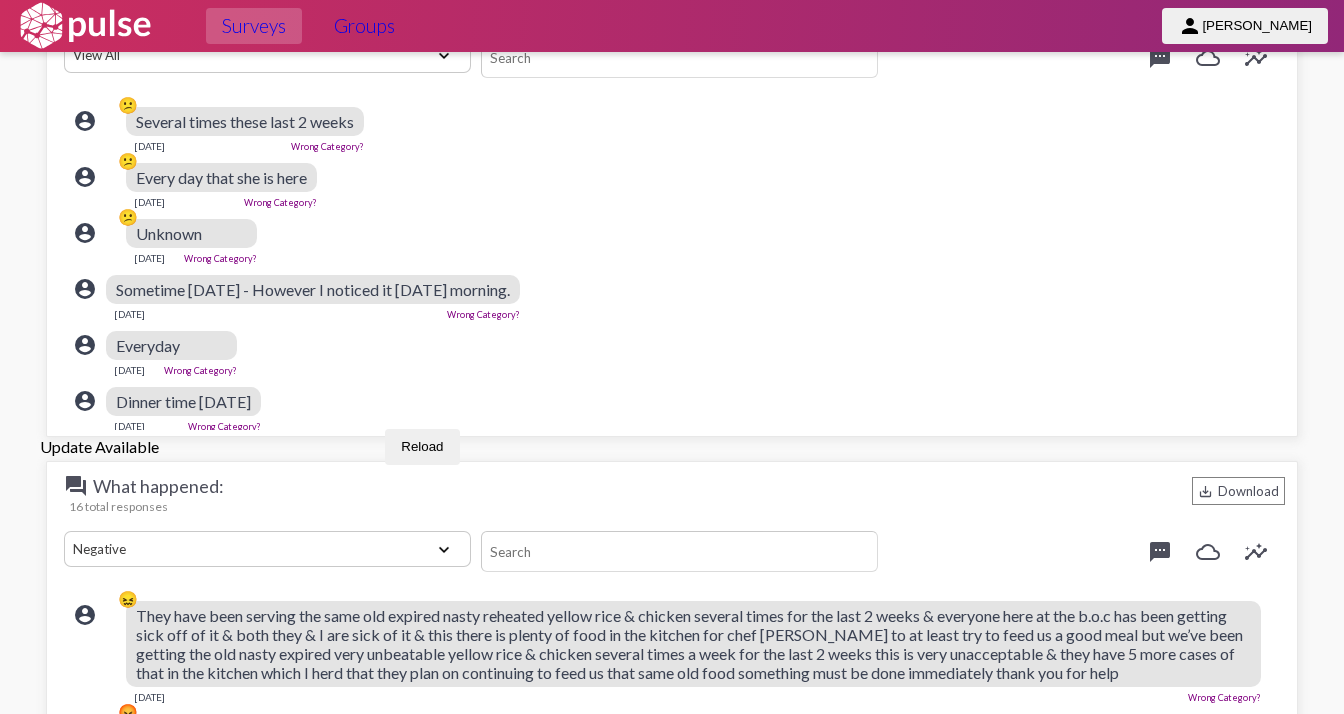 click on "View All Positive Neutral Negative Happy Meh Suggestions Angry Disgust Sadness Gratitude Question Fear Confused Concerned Frustrated Spam" 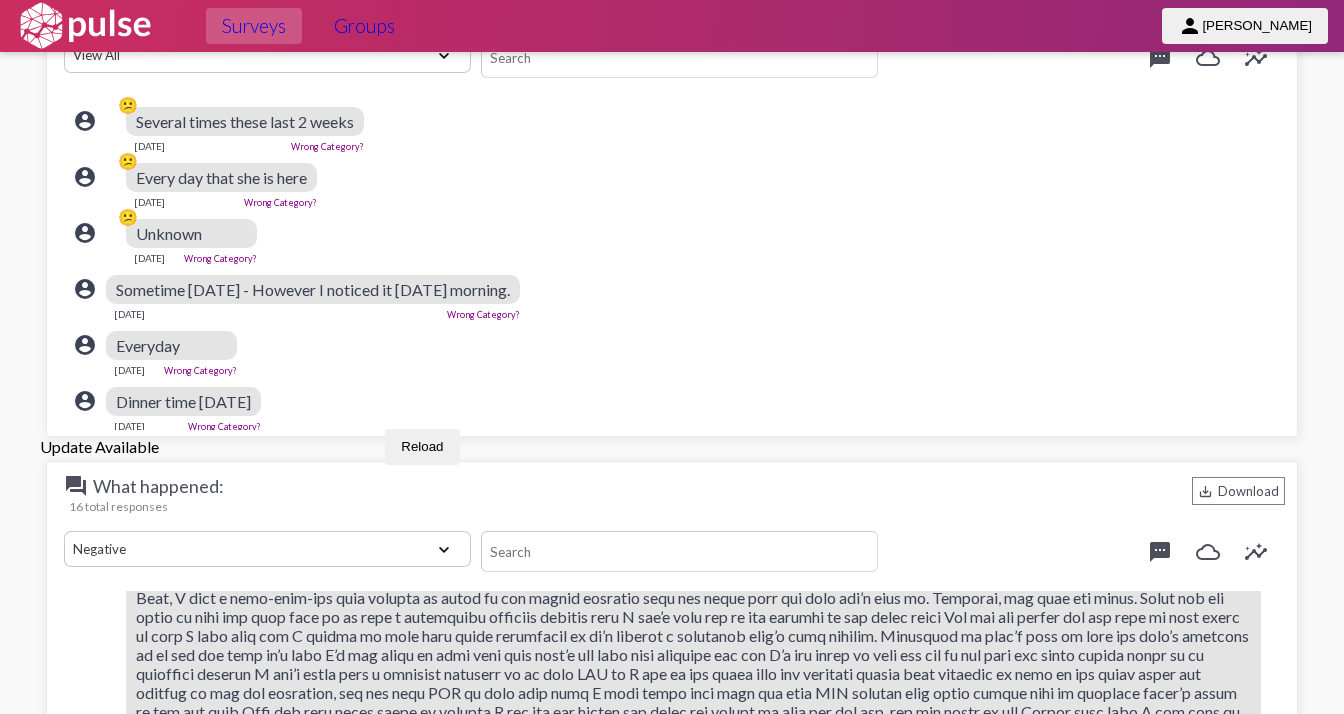 scroll, scrollTop: 1760, scrollLeft: 0, axis: vertical 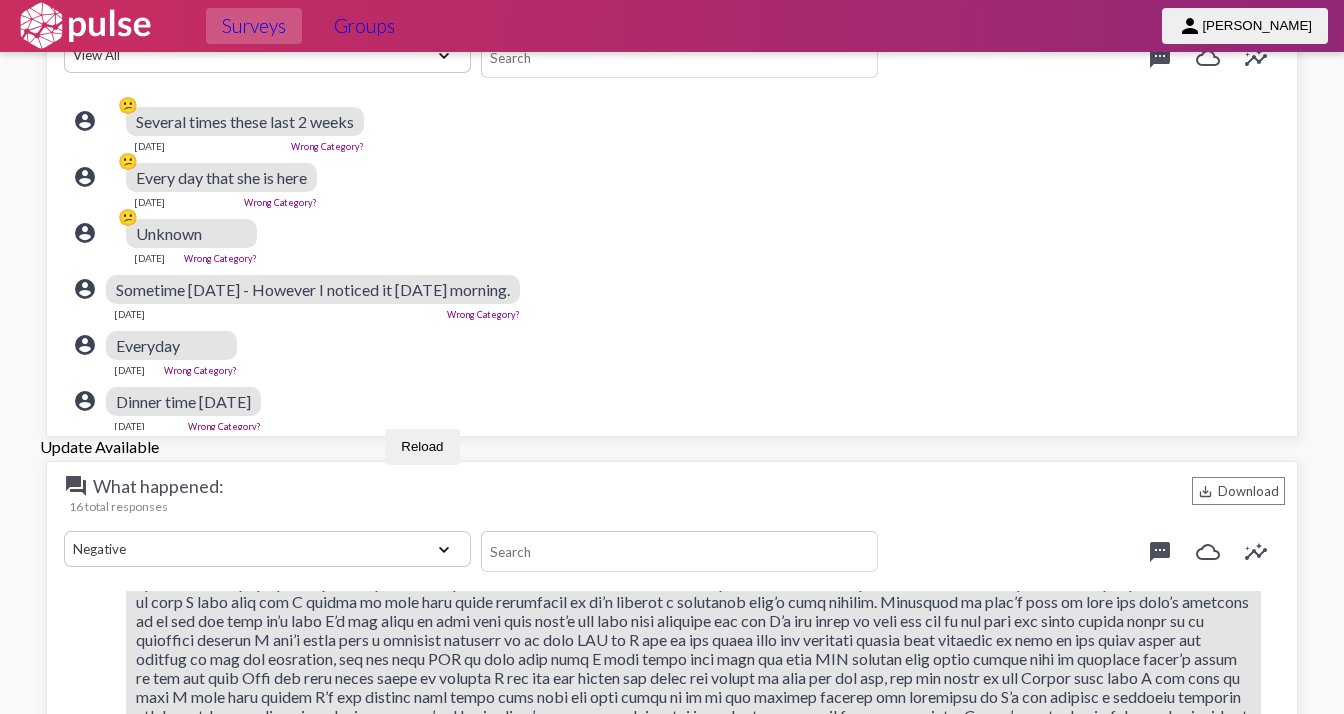 drag, startPoint x: 1268, startPoint y: 615, endPoint x: 738, endPoint y: 208, distance: 668.2432 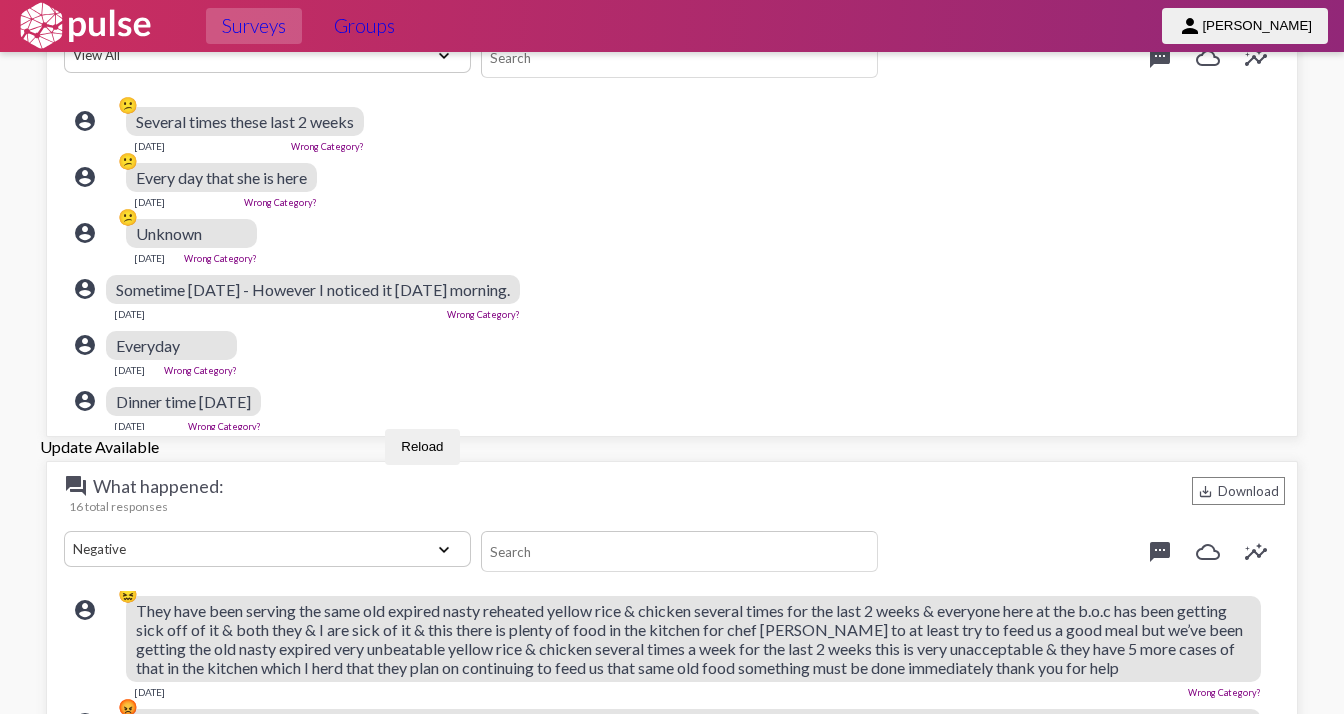 scroll, scrollTop: 0, scrollLeft: 0, axis: both 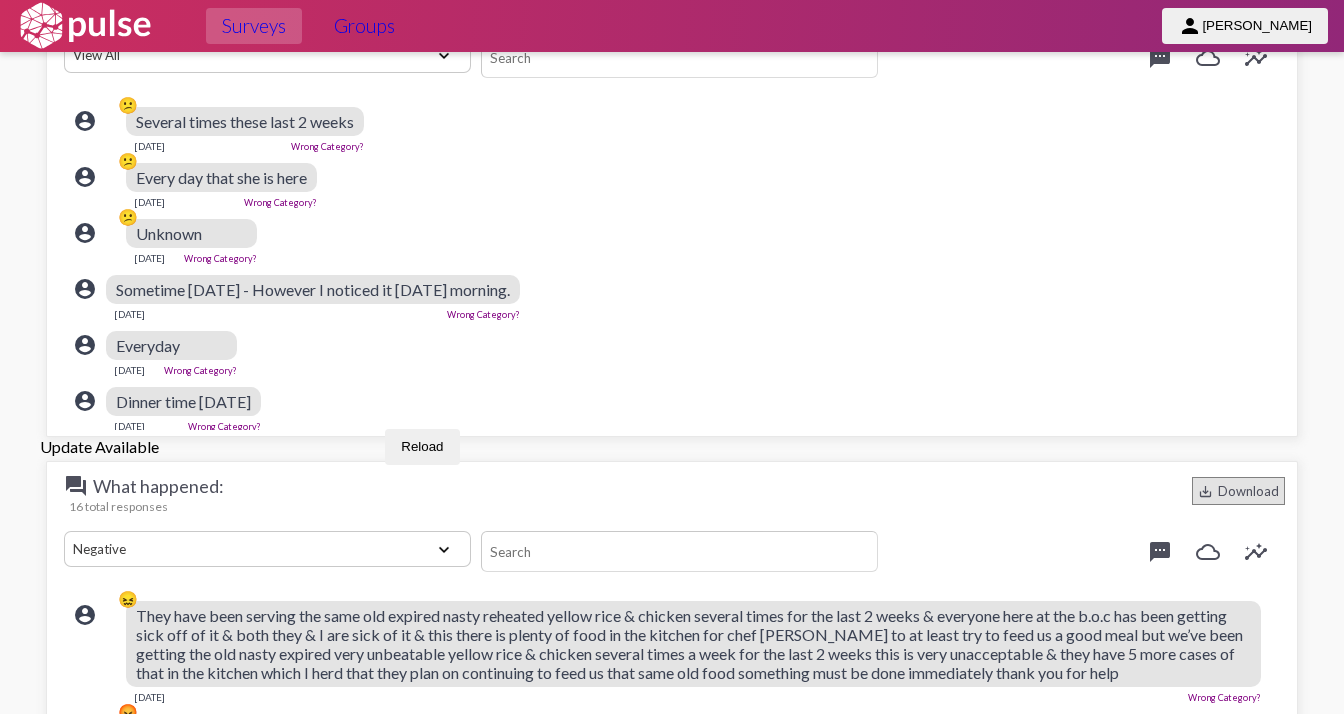 click on "save_alt  Download" 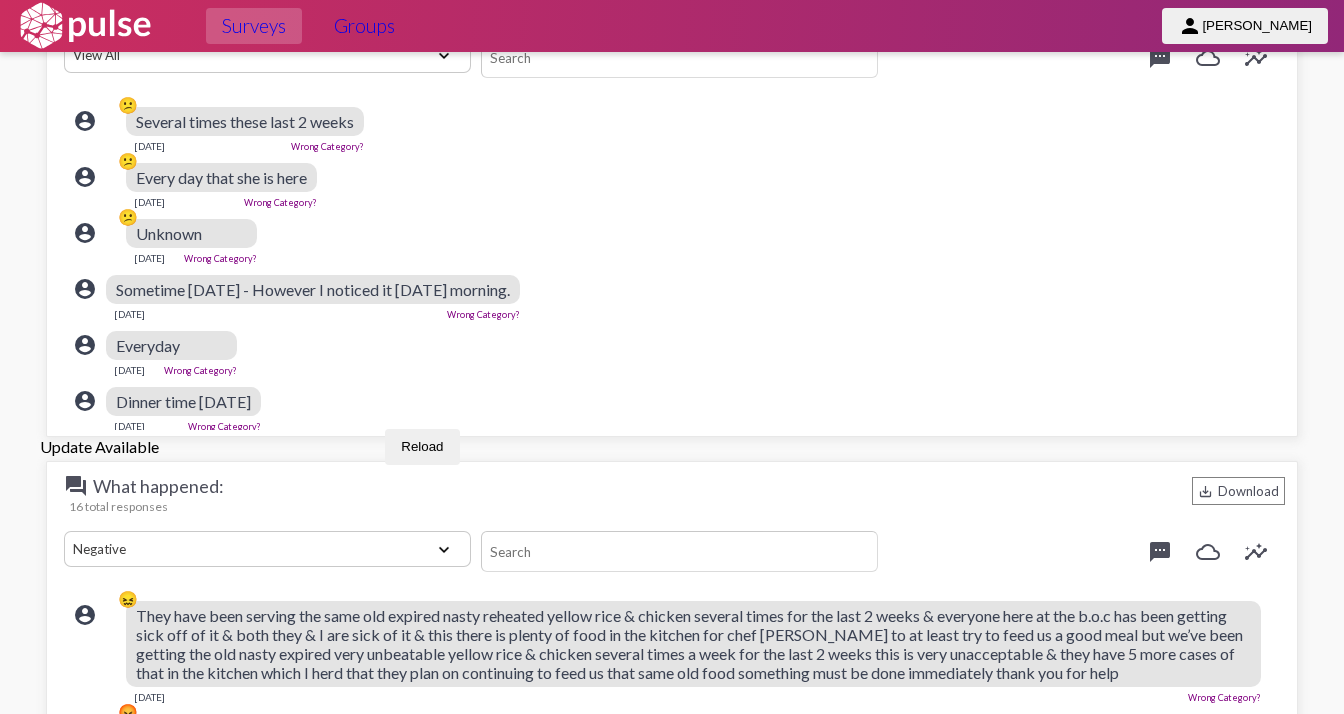 click on "question_answer  What happened: save_alt  Download 16 total responses View All Positive Neutral Negative Happy Meh Suggestions Angry Disgust Sadness Gratitude Question Fear Confused Concerned Frustrated Spam  textsms cloud_queue  insights" 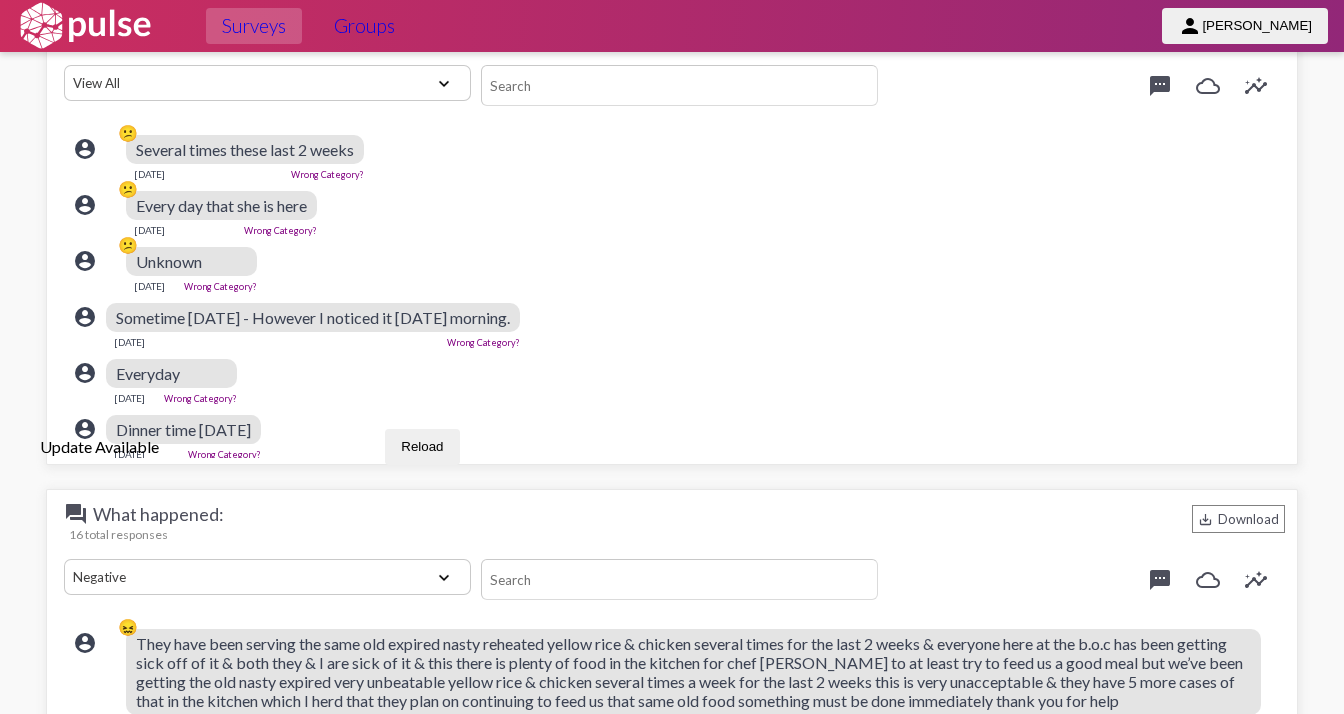 scroll, scrollTop: 4547, scrollLeft: 0, axis: vertical 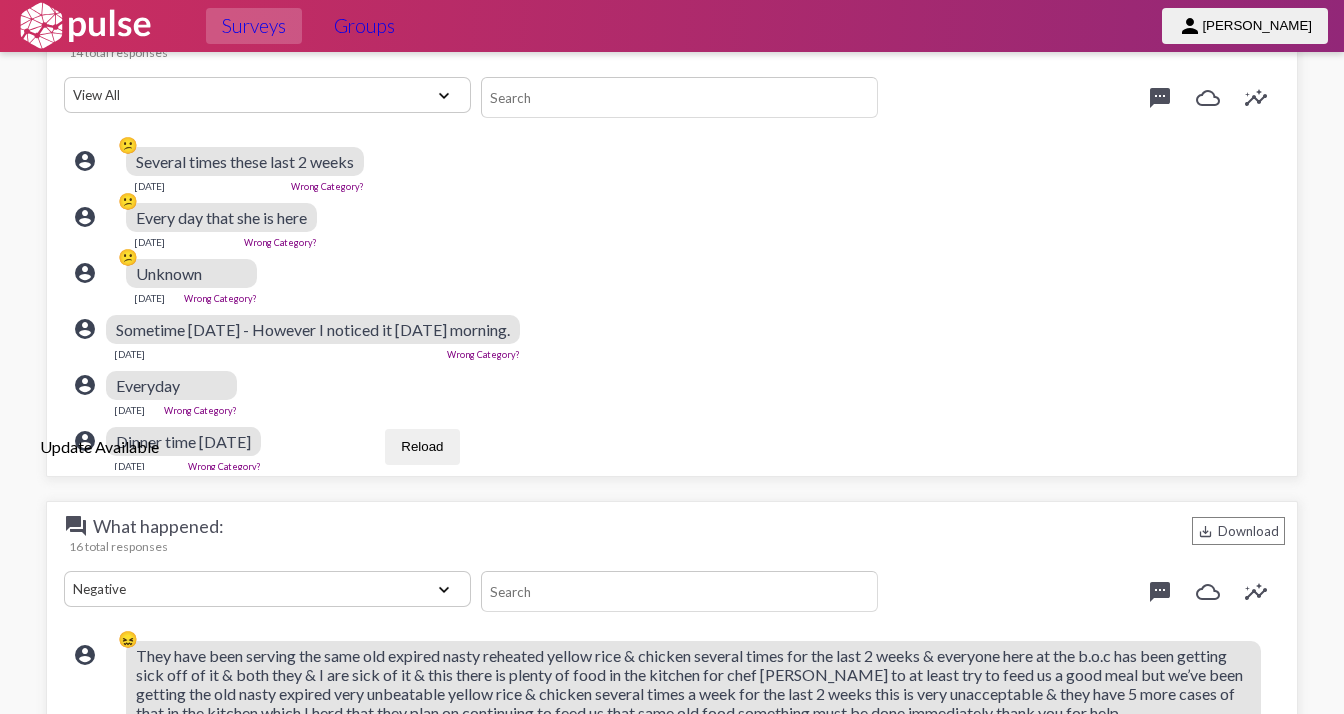 click on "[PERSON_NAME]" 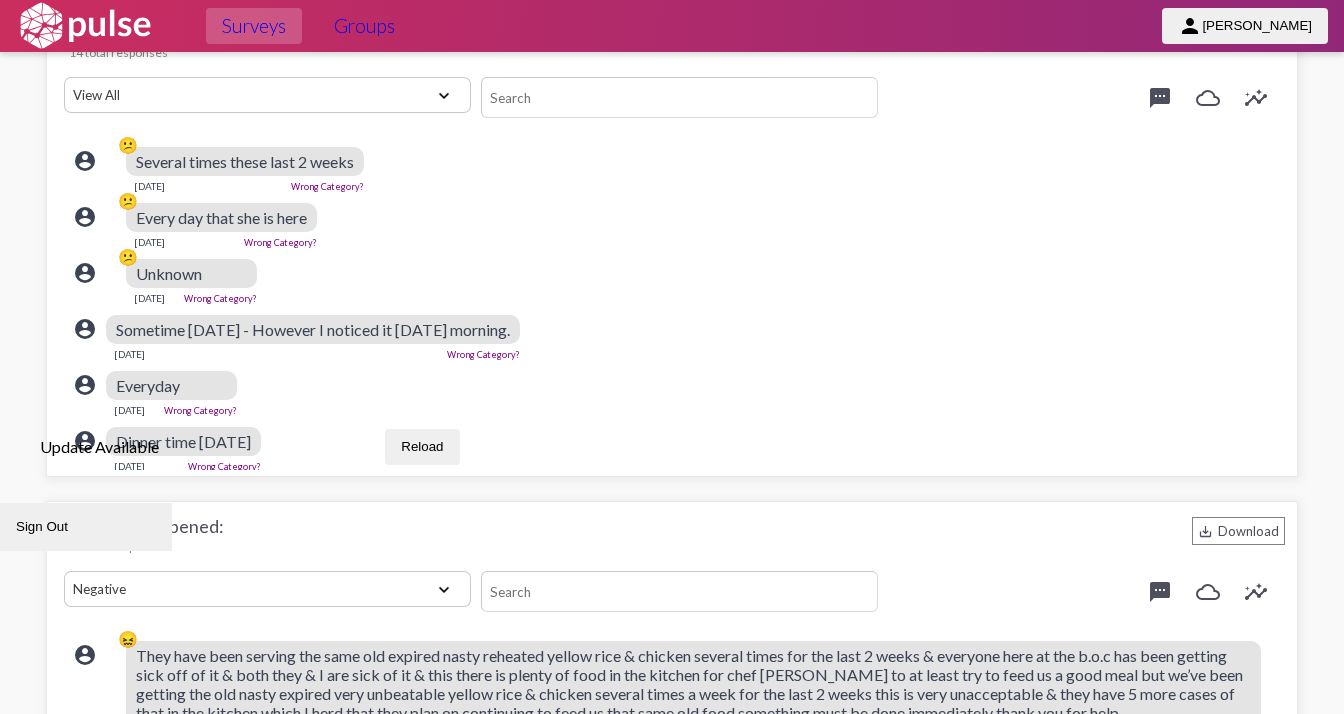 click on "Sign Out" at bounding box center (86, 527) 